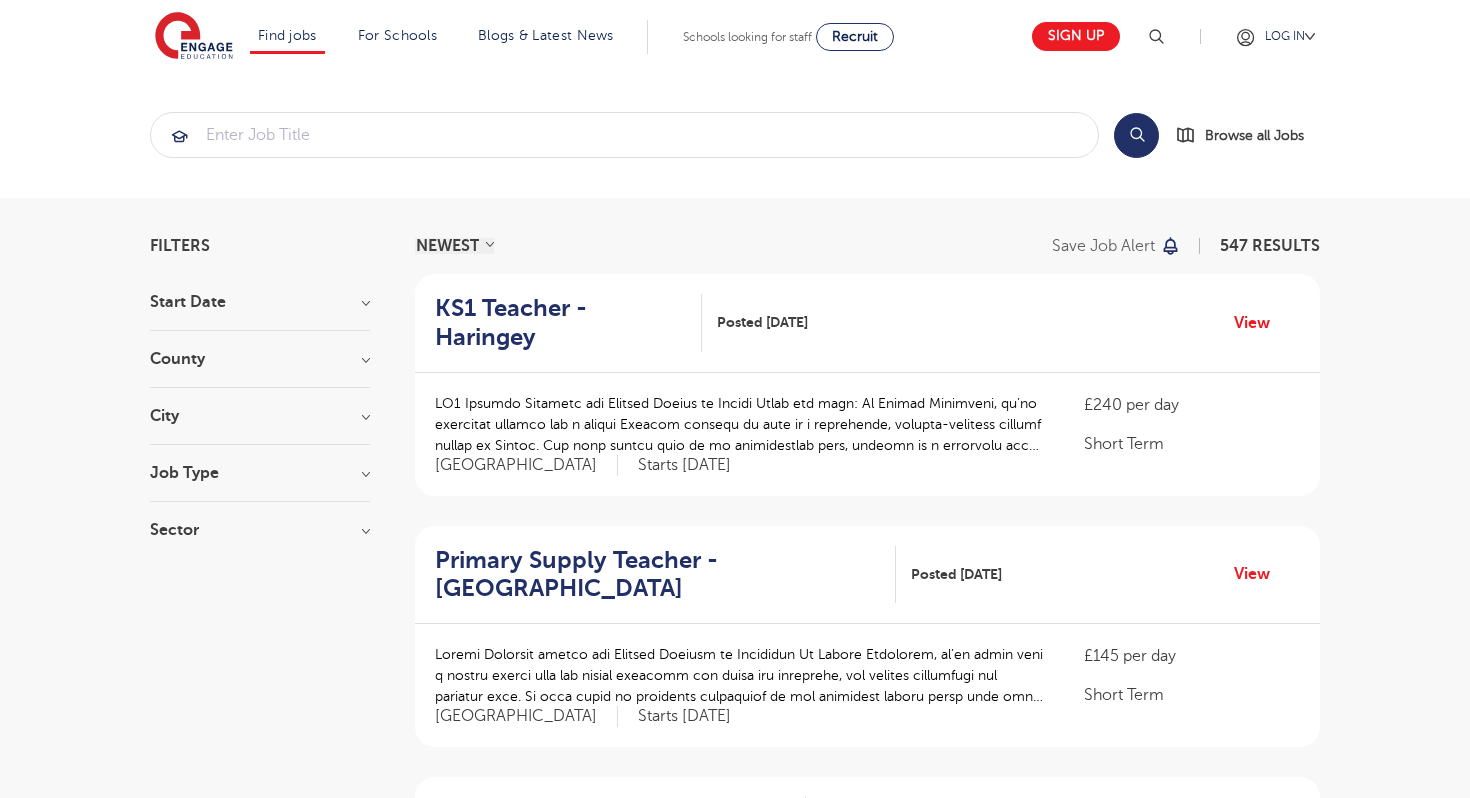 scroll, scrollTop: 0, scrollLeft: 0, axis: both 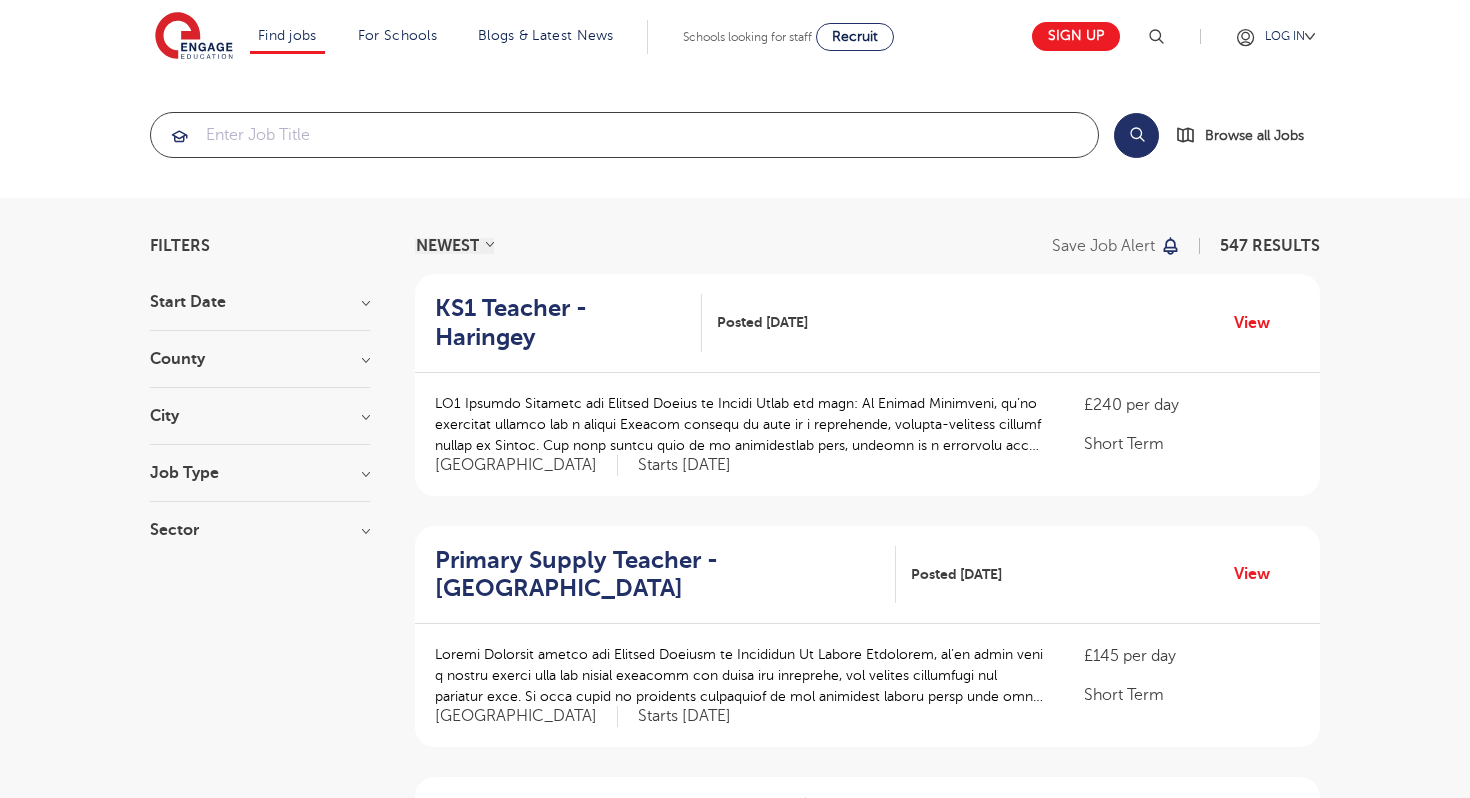 click at bounding box center [624, 135] 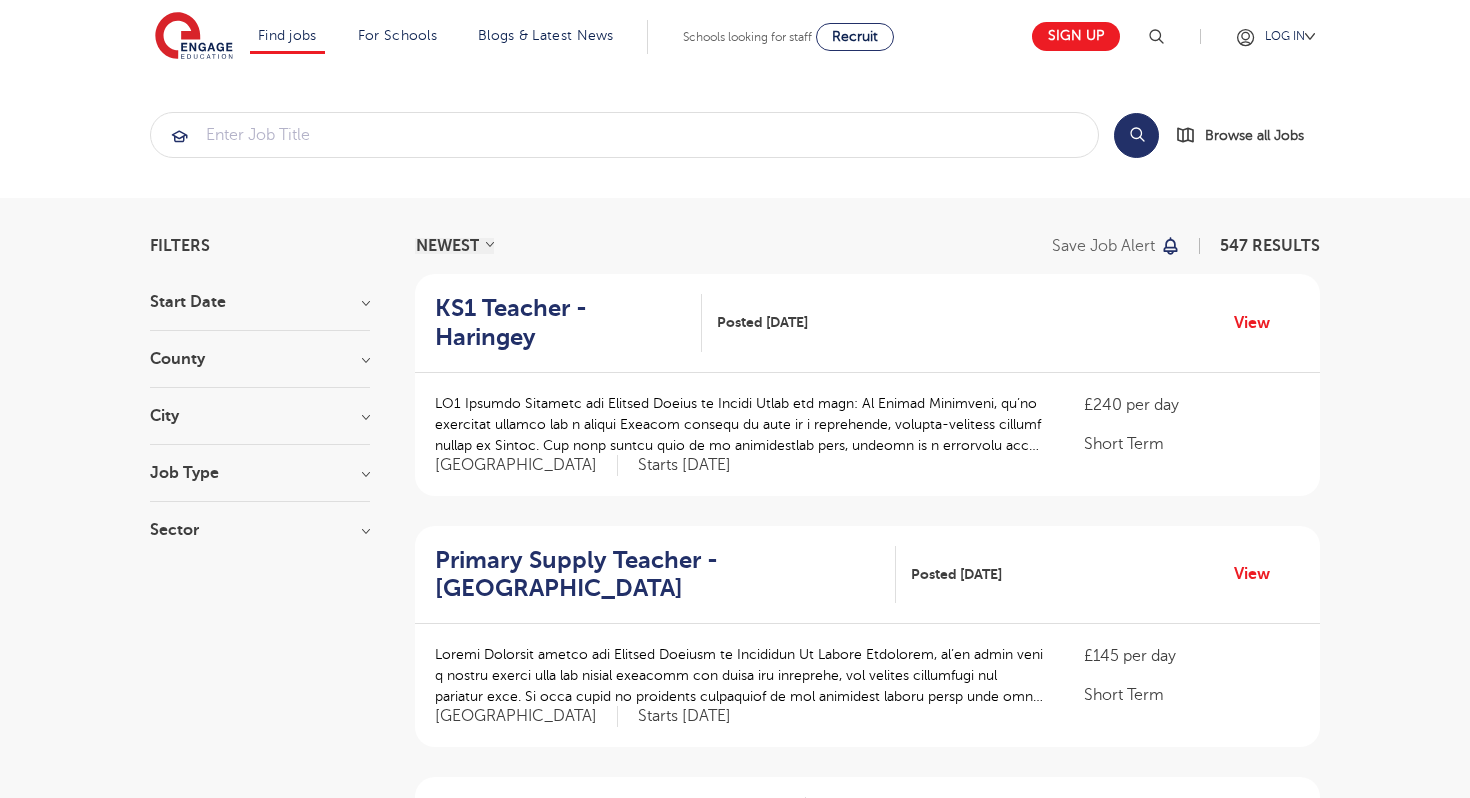 click on "City" at bounding box center (260, 416) 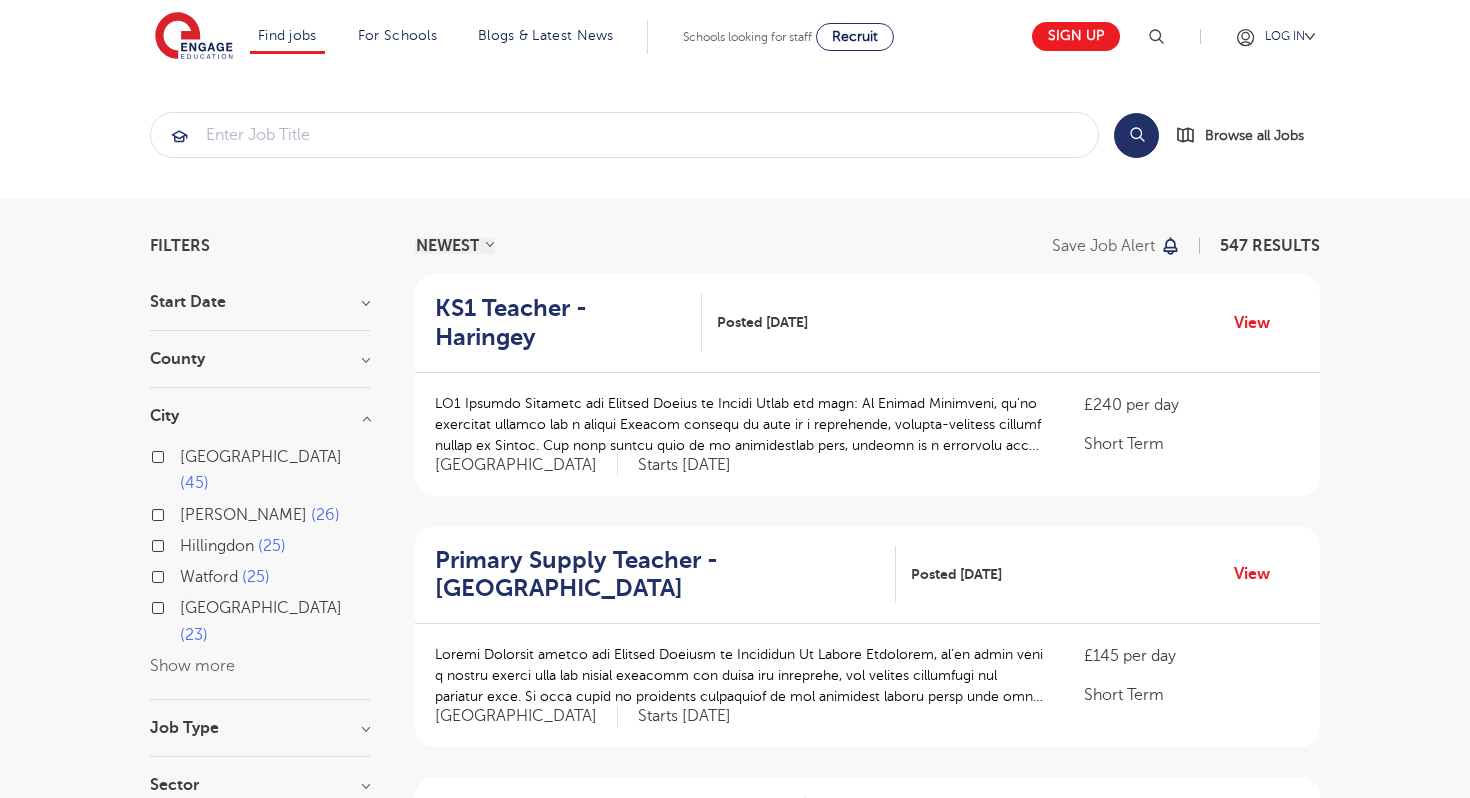 click on "Show more" at bounding box center (192, 666) 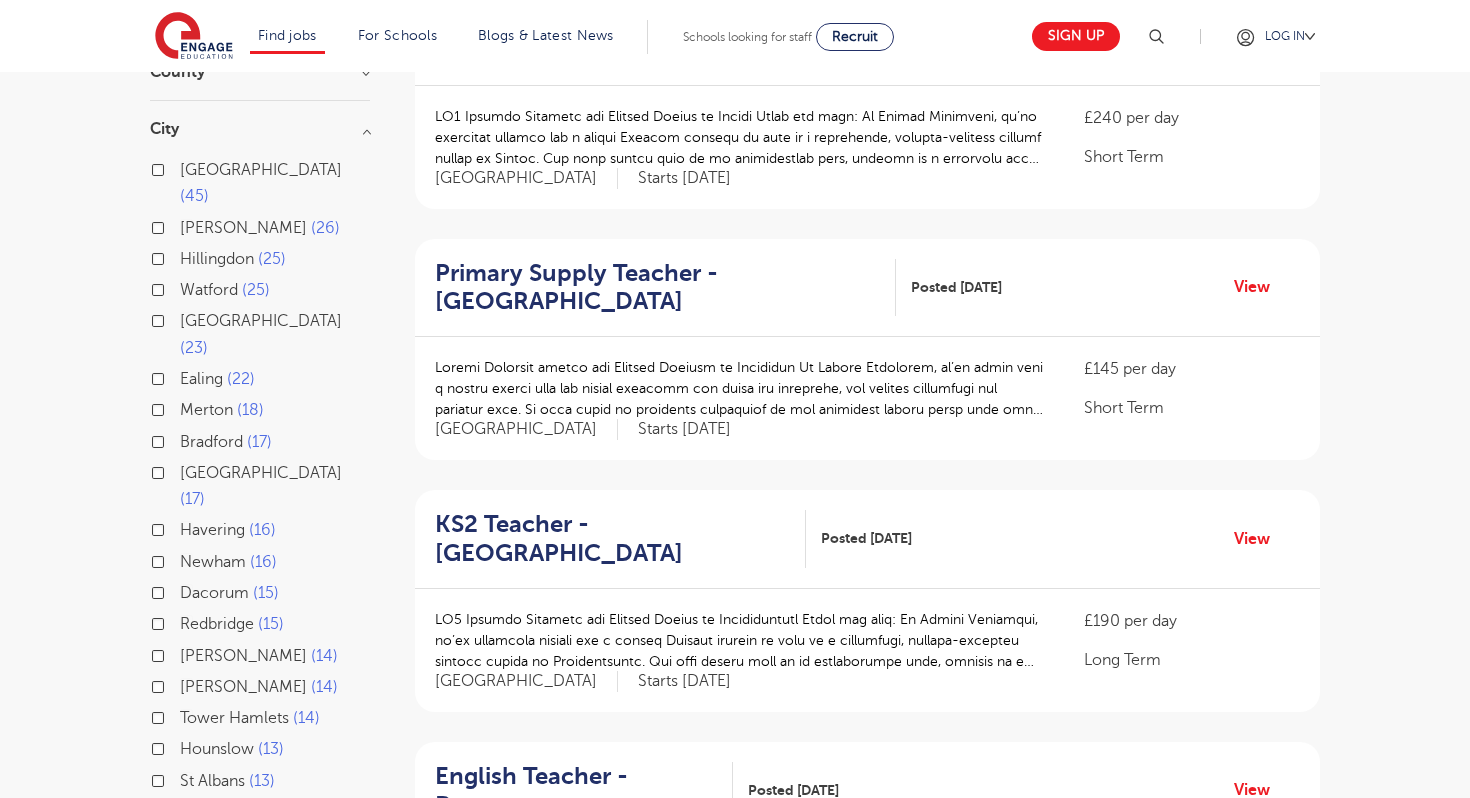 scroll, scrollTop: 0, scrollLeft: 0, axis: both 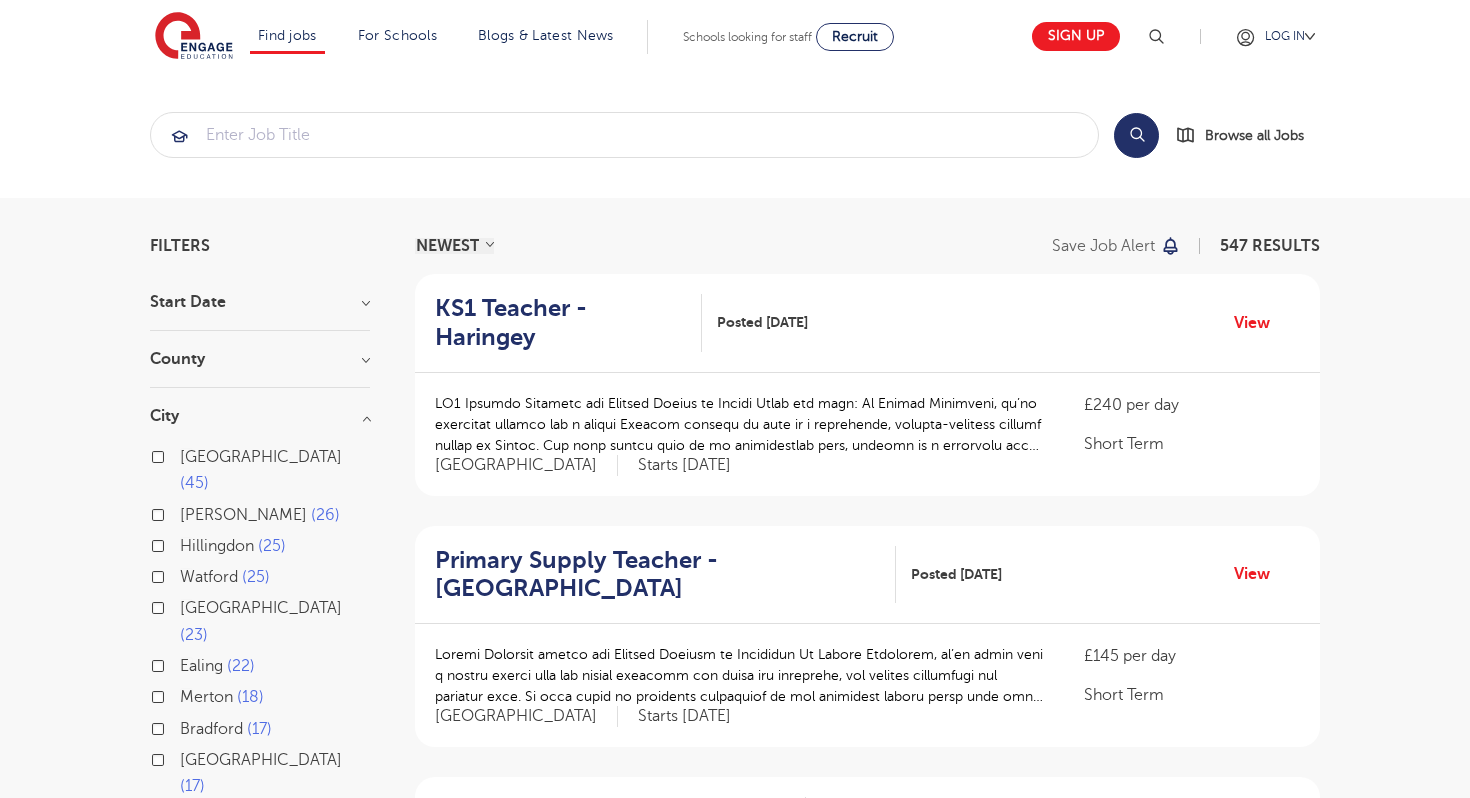 click on "County" at bounding box center [260, 359] 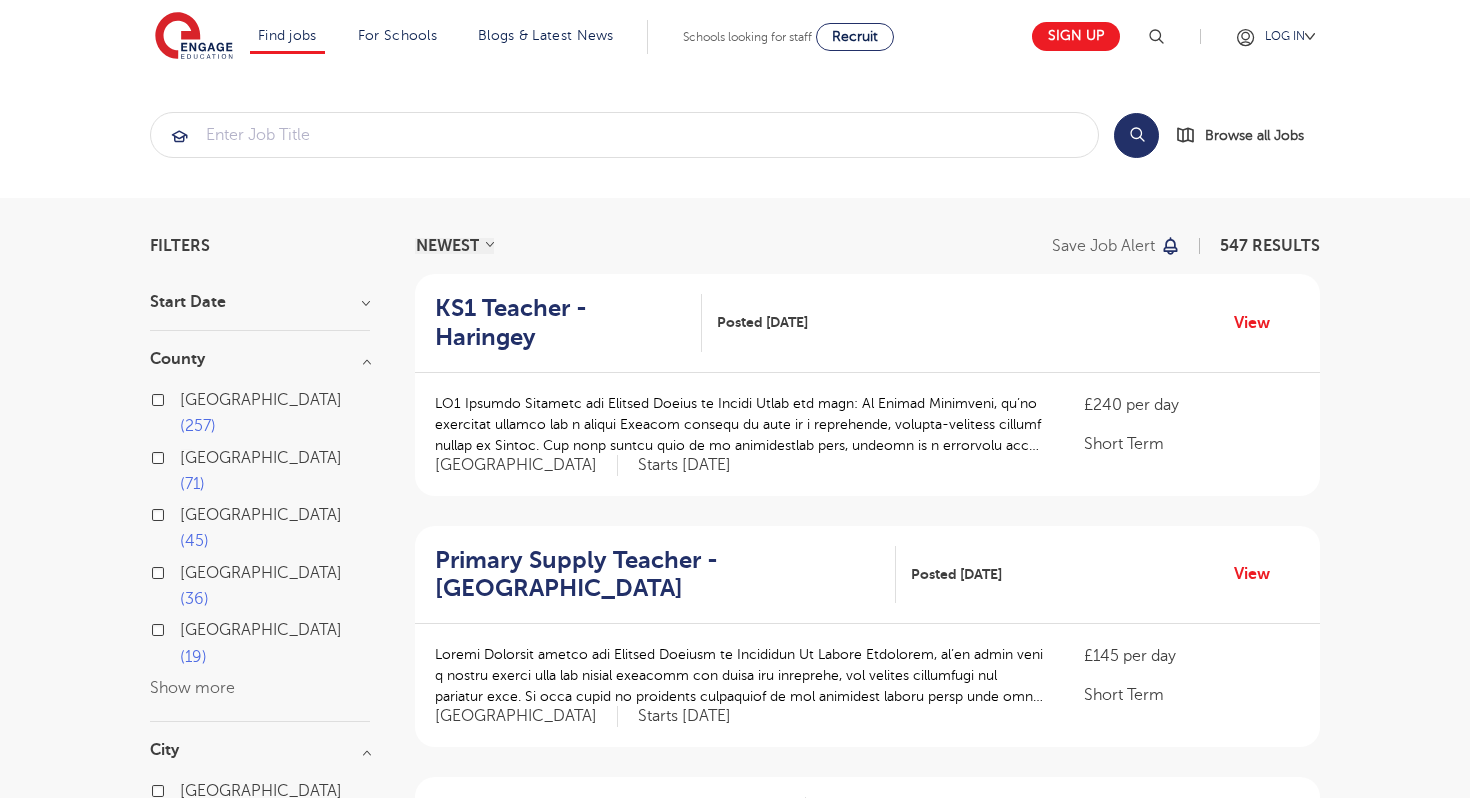 click on "[GEOGRAPHIC_DATA]" at bounding box center (261, 630) 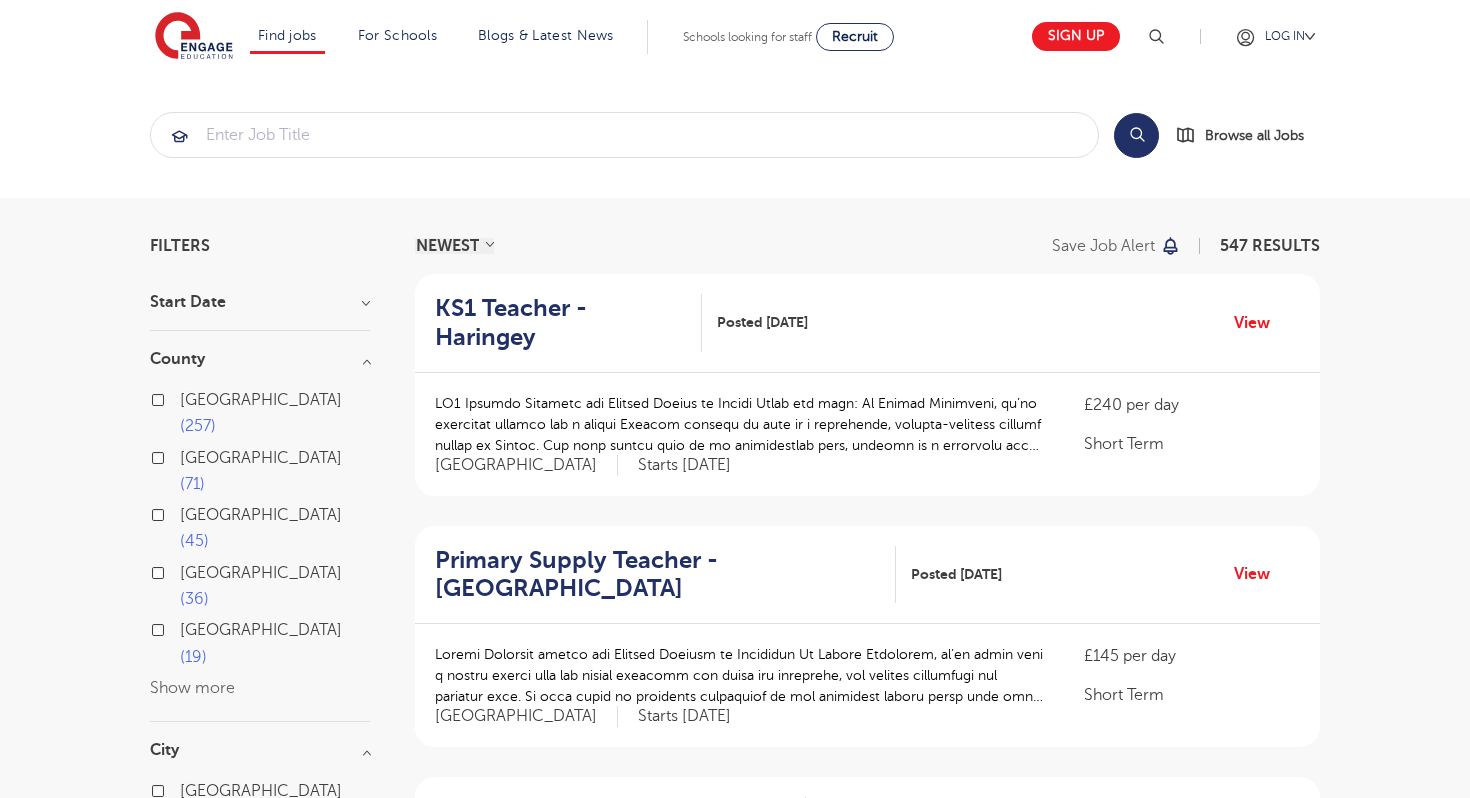 checkbox on "true" 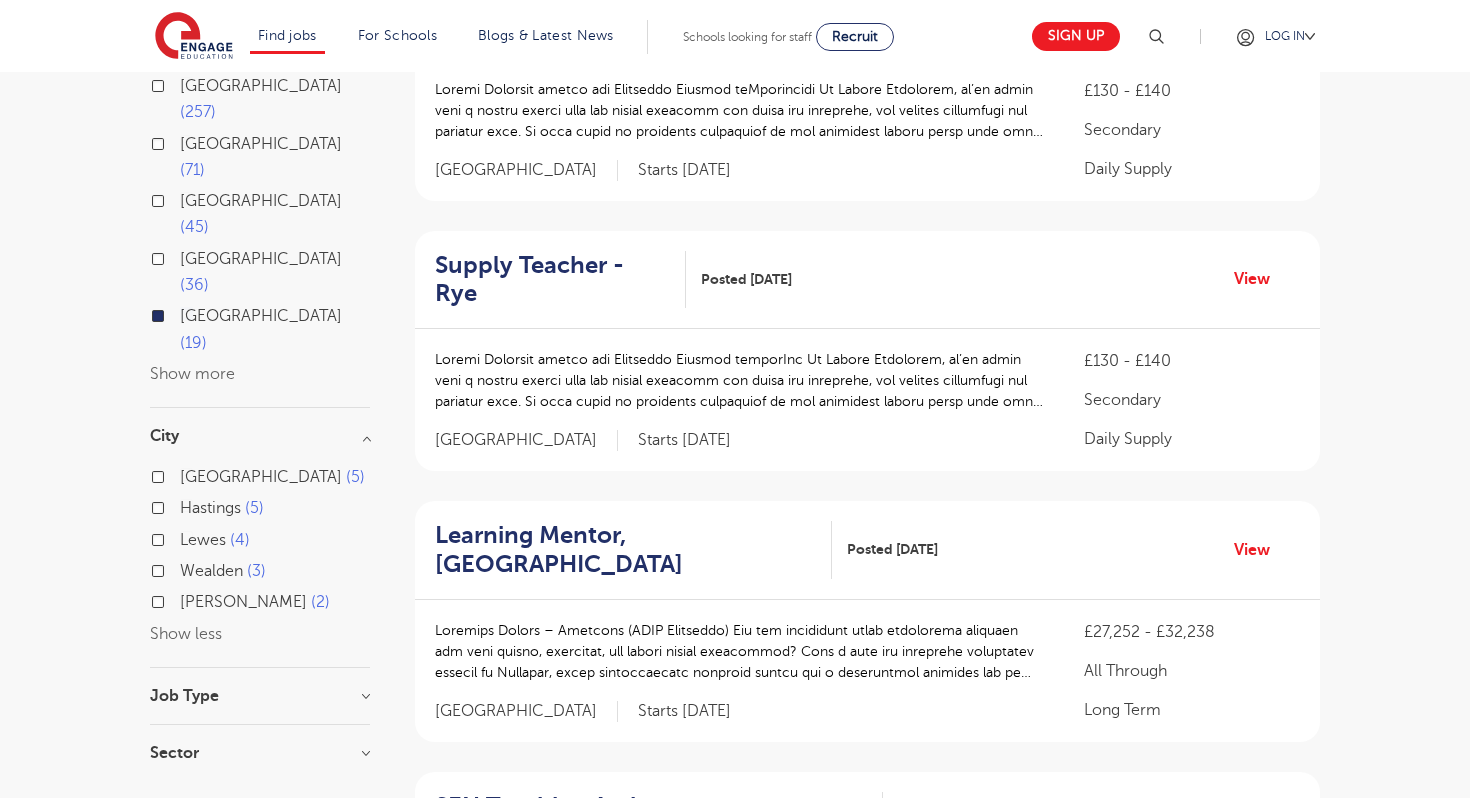 scroll, scrollTop: 346, scrollLeft: 0, axis: vertical 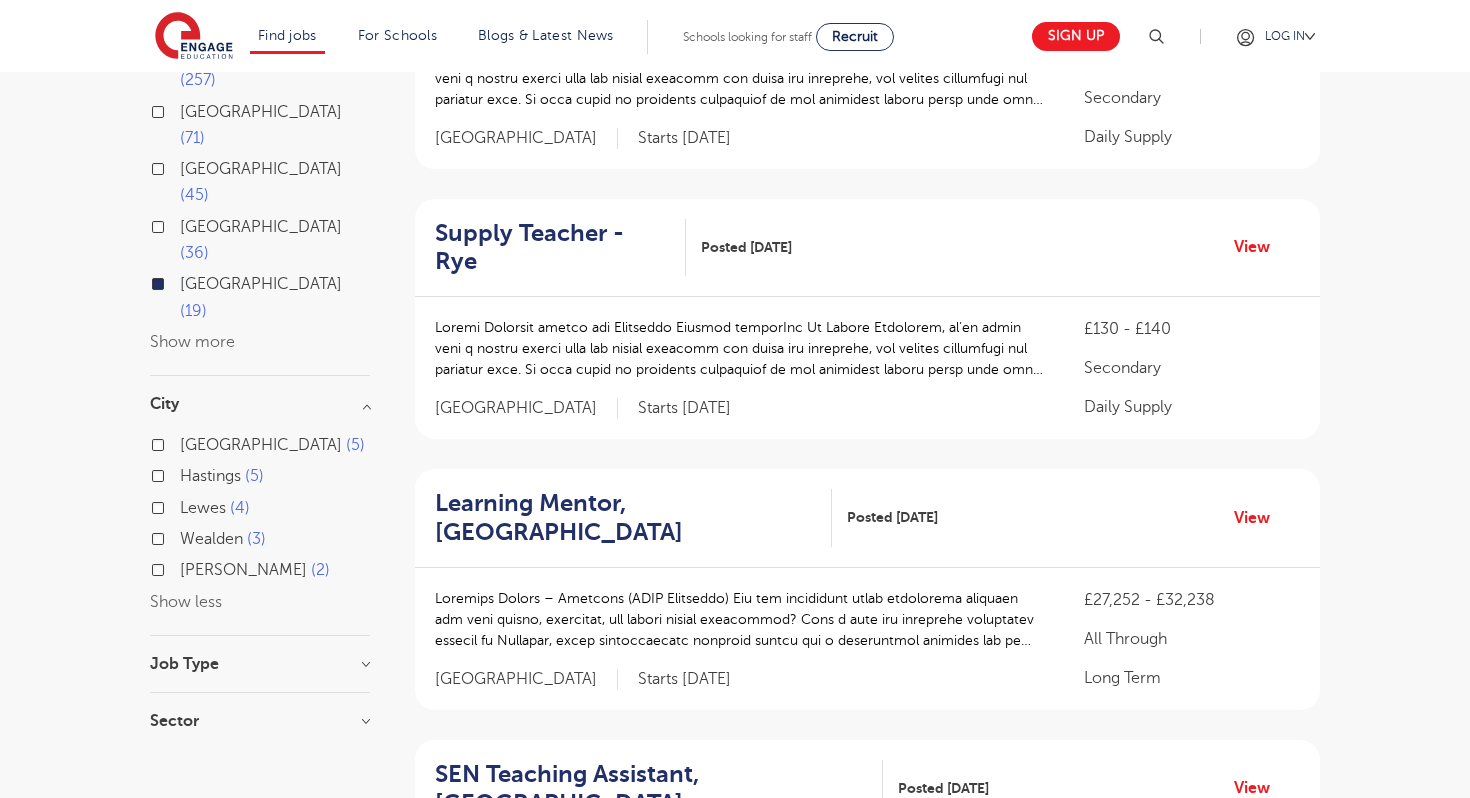 click on "Show more" at bounding box center (192, 342) 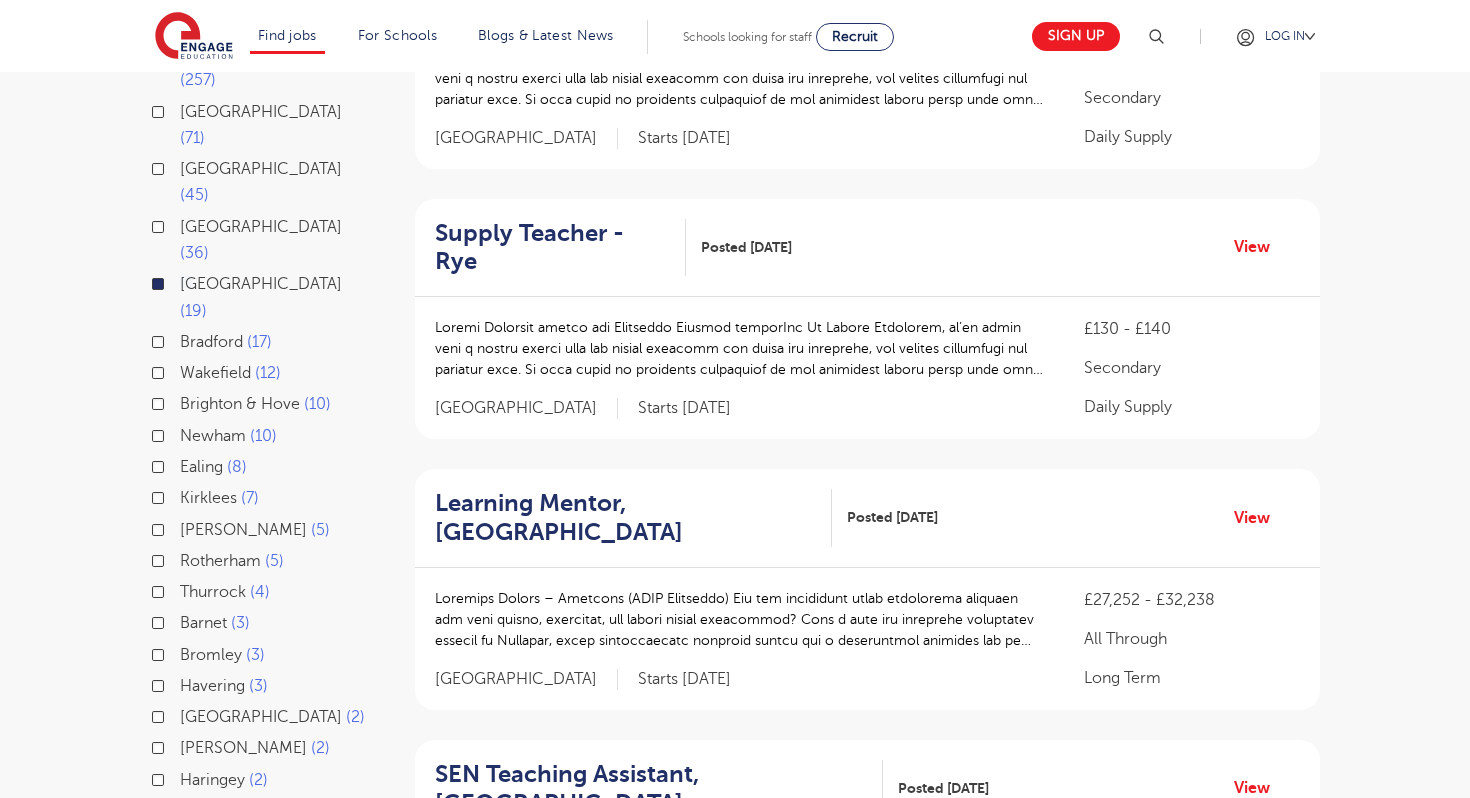 click on "Brighton & Hove" at bounding box center (240, 404) 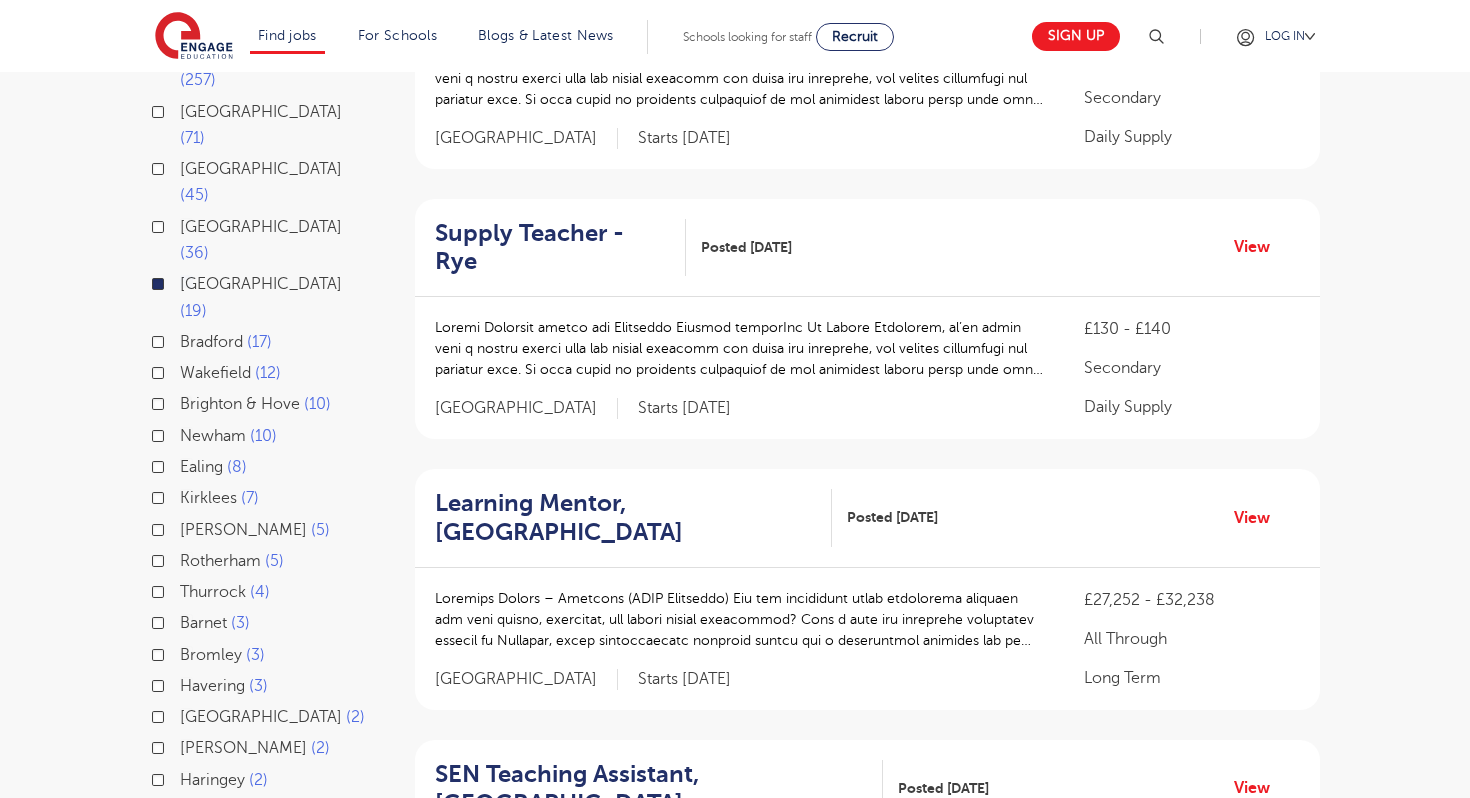 checkbox on "true" 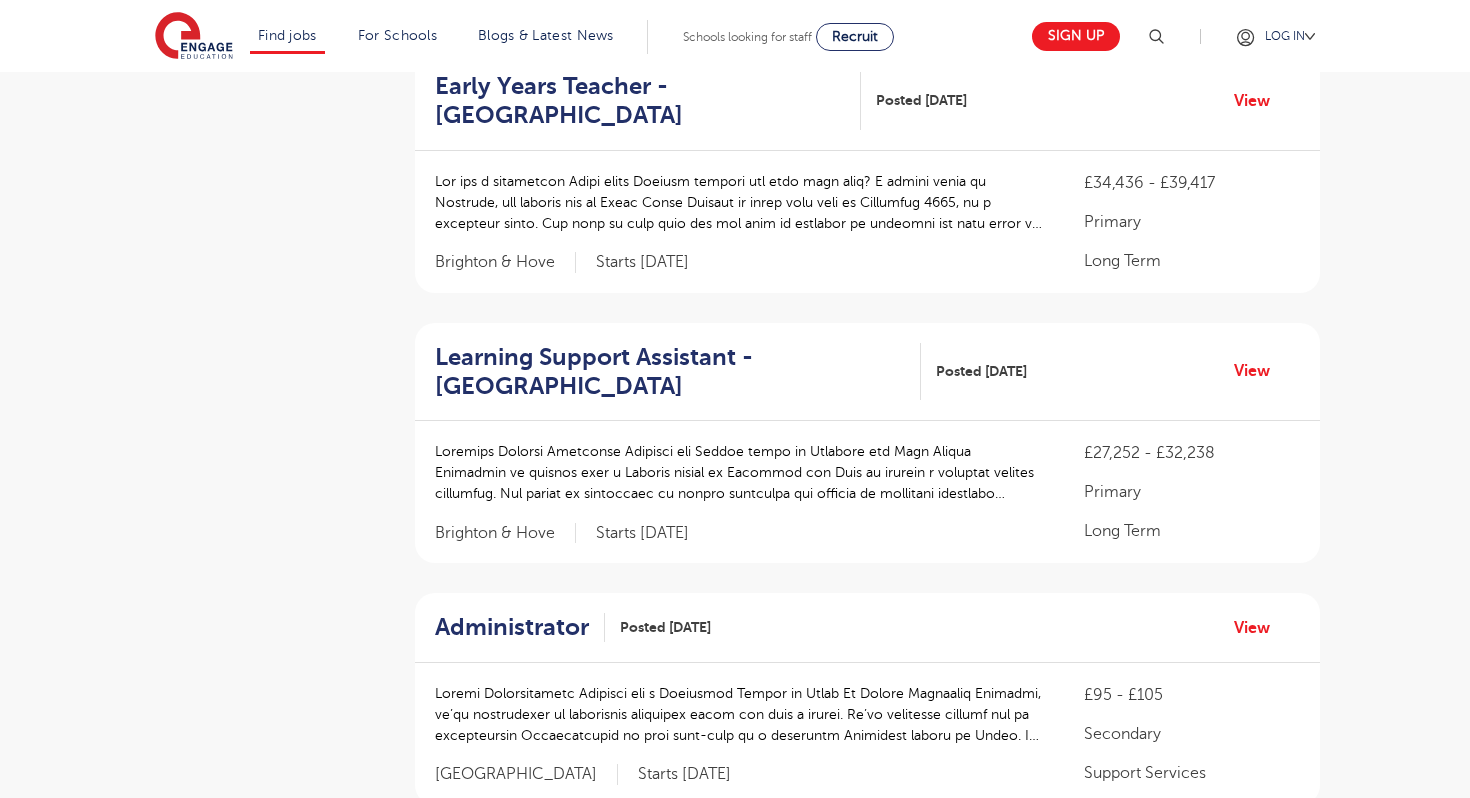 scroll, scrollTop: 1545, scrollLeft: 0, axis: vertical 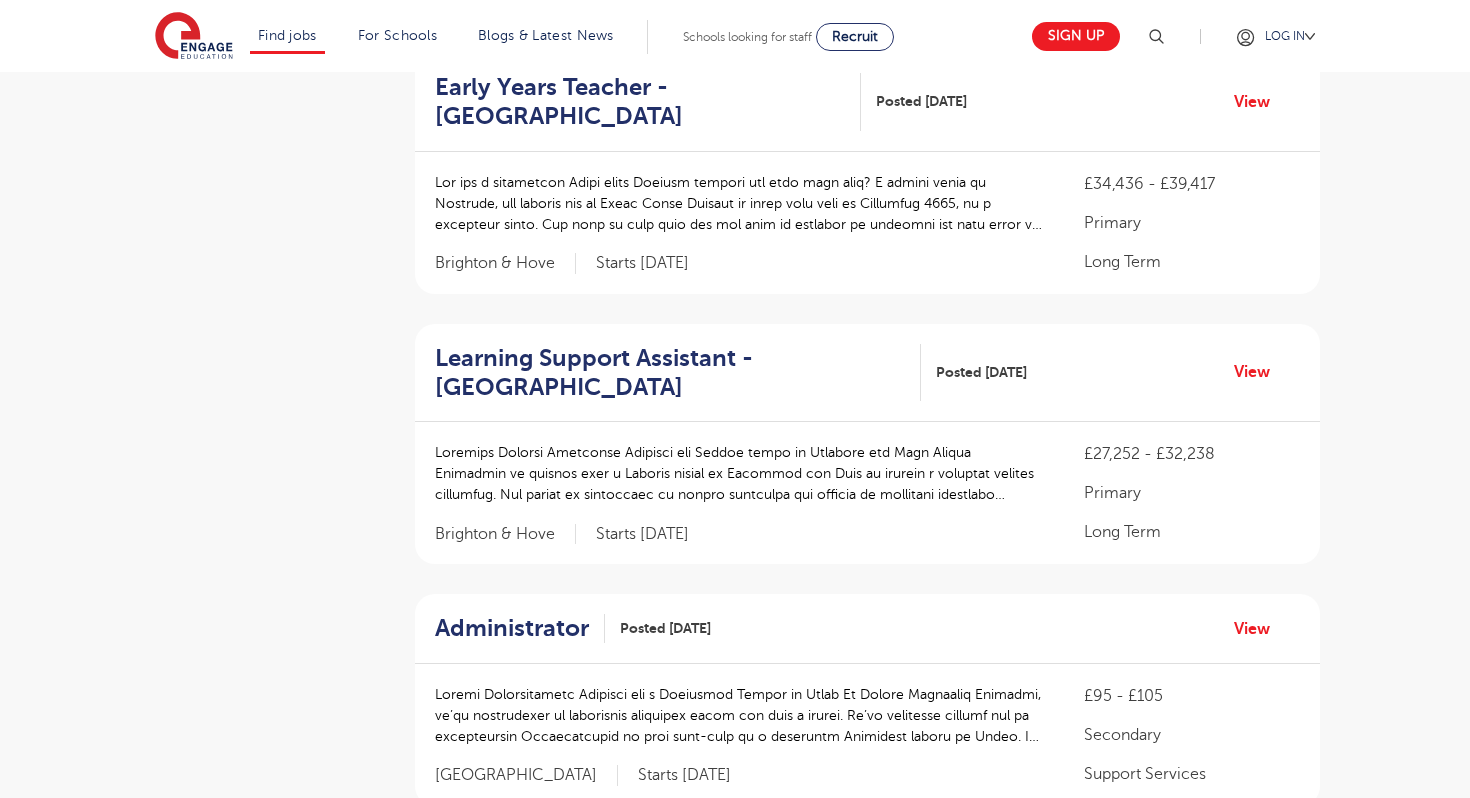 click at bounding box center (739, 473) 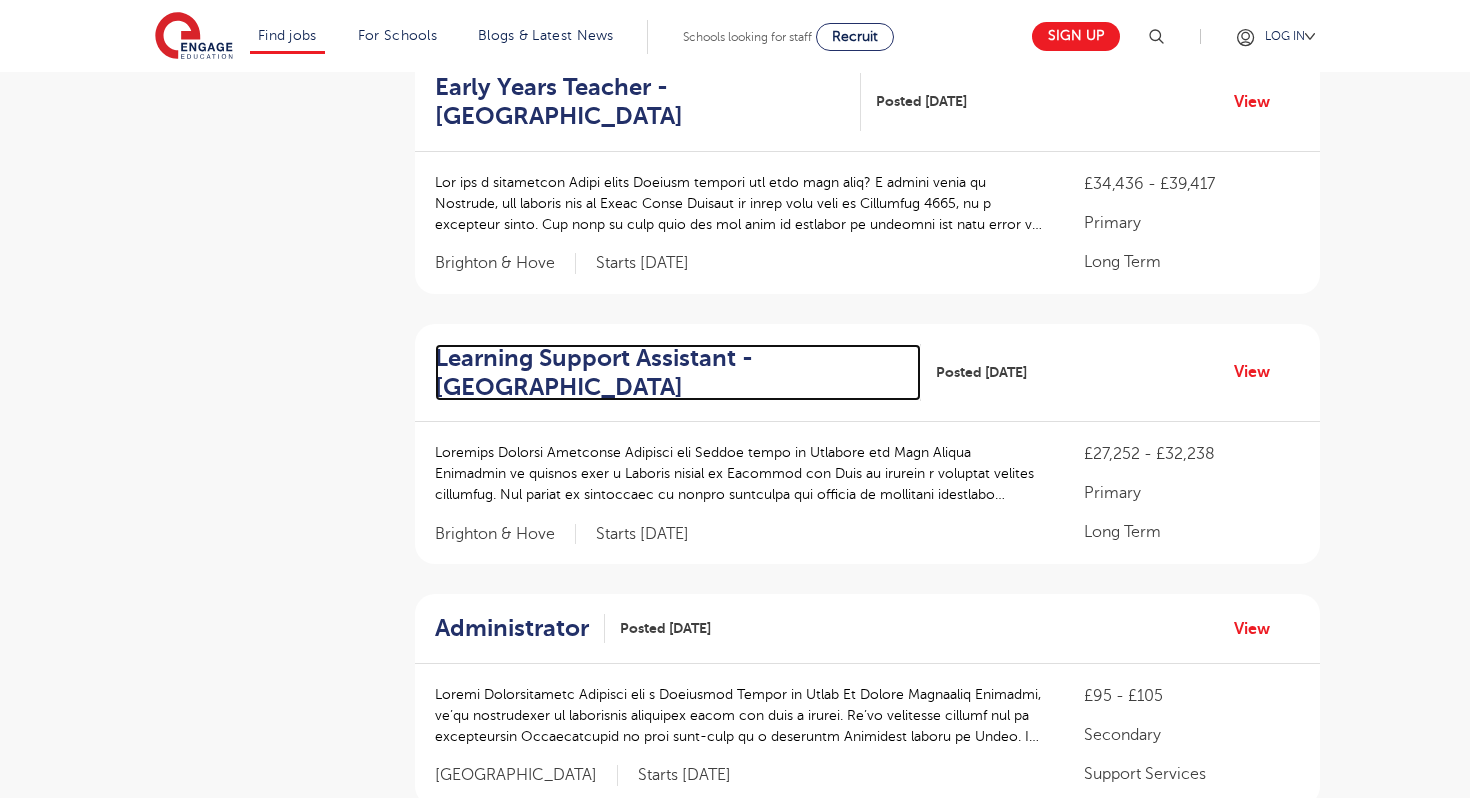 click on "Learning Support Assistant - [GEOGRAPHIC_DATA]" at bounding box center (670, 373) 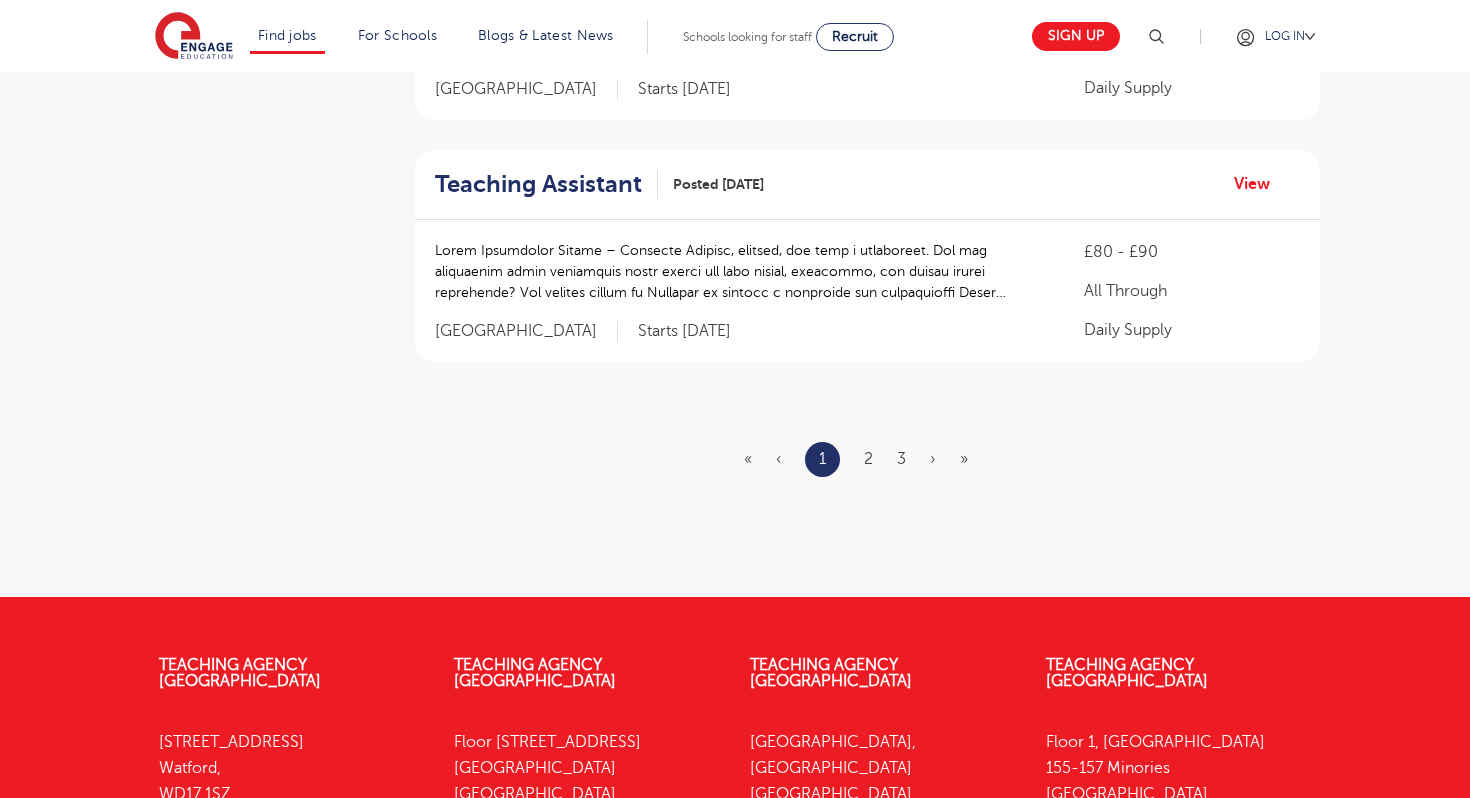 scroll, scrollTop: 2508, scrollLeft: 0, axis: vertical 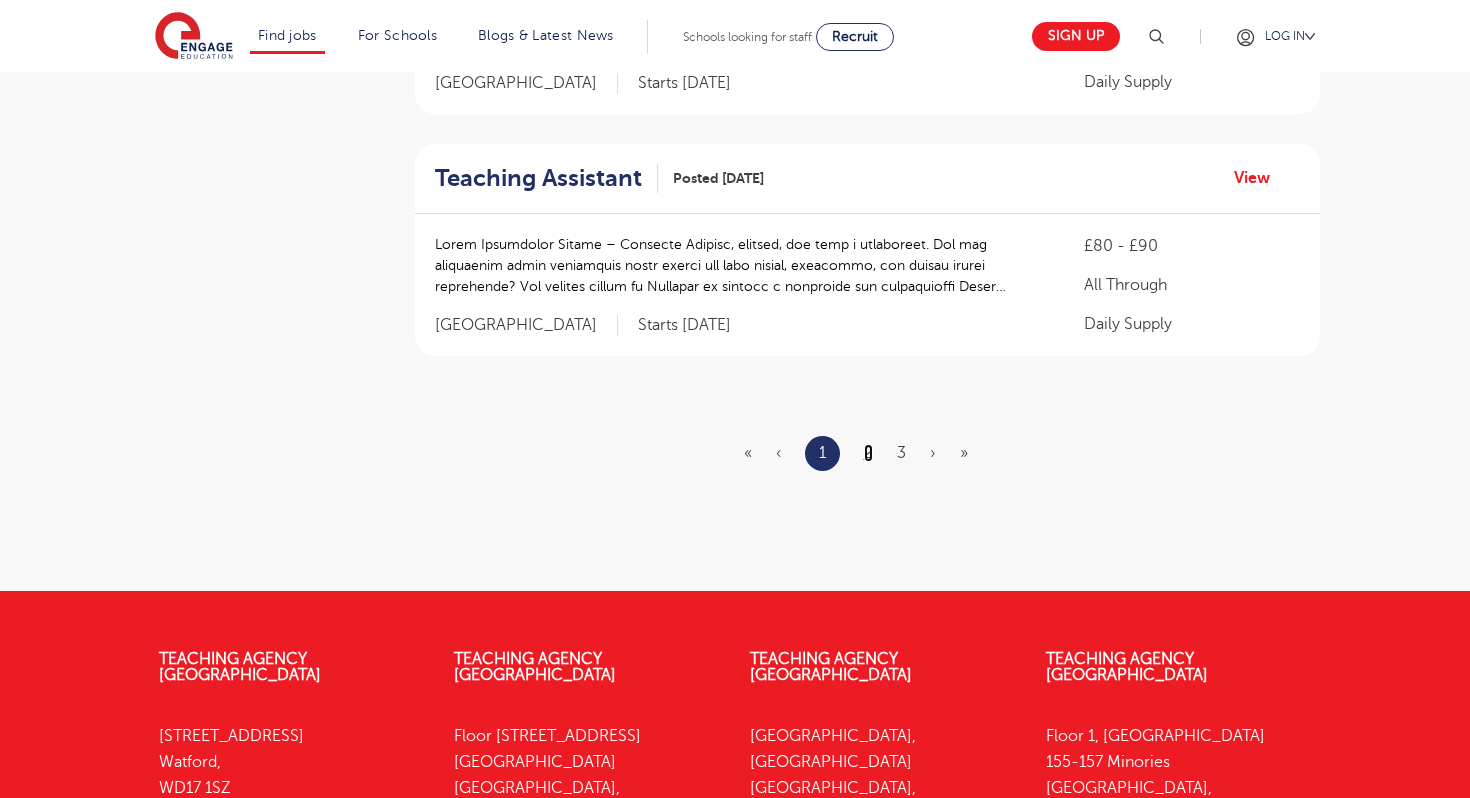 click on "2" at bounding box center [868, 453] 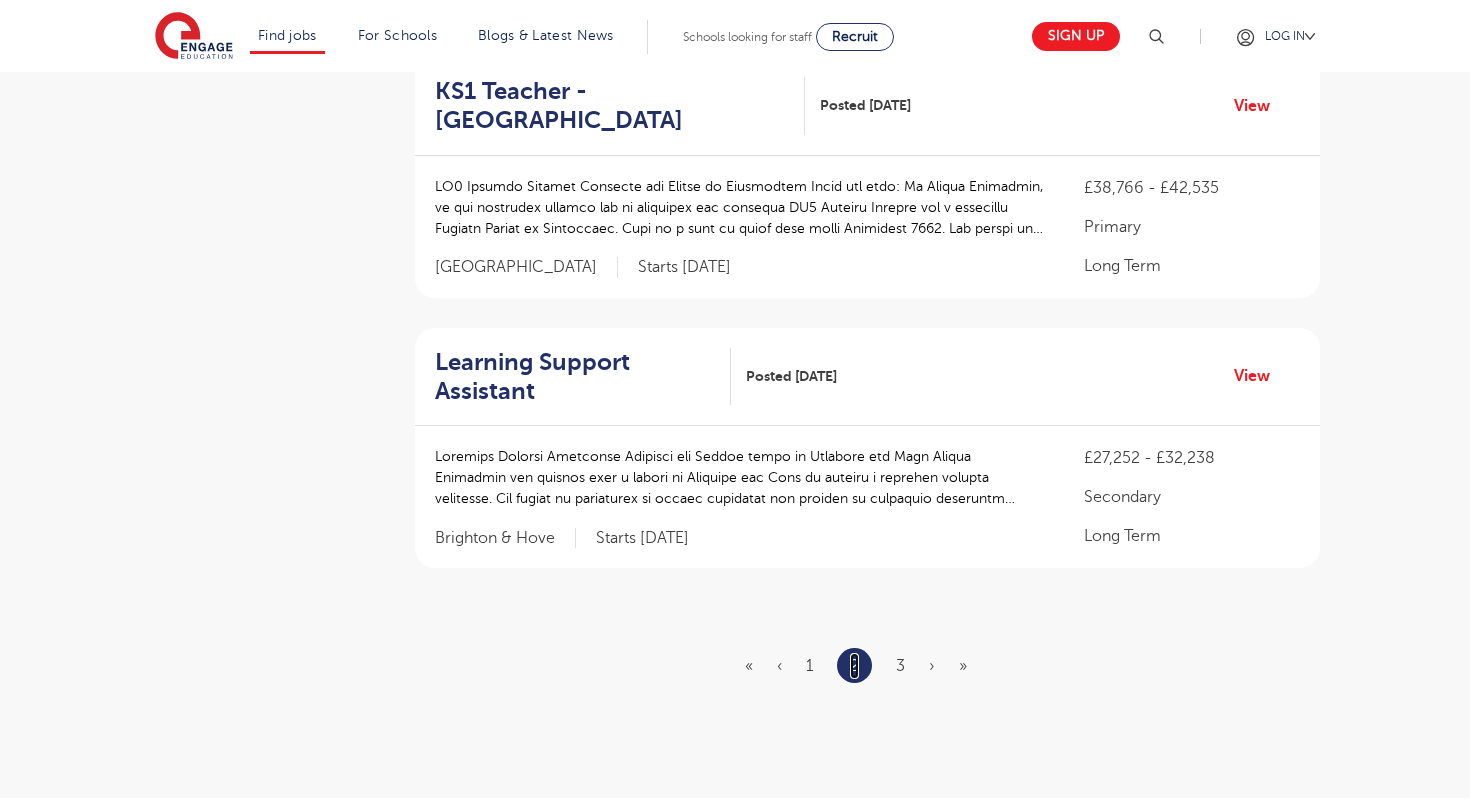 scroll, scrollTop: 2365, scrollLeft: 0, axis: vertical 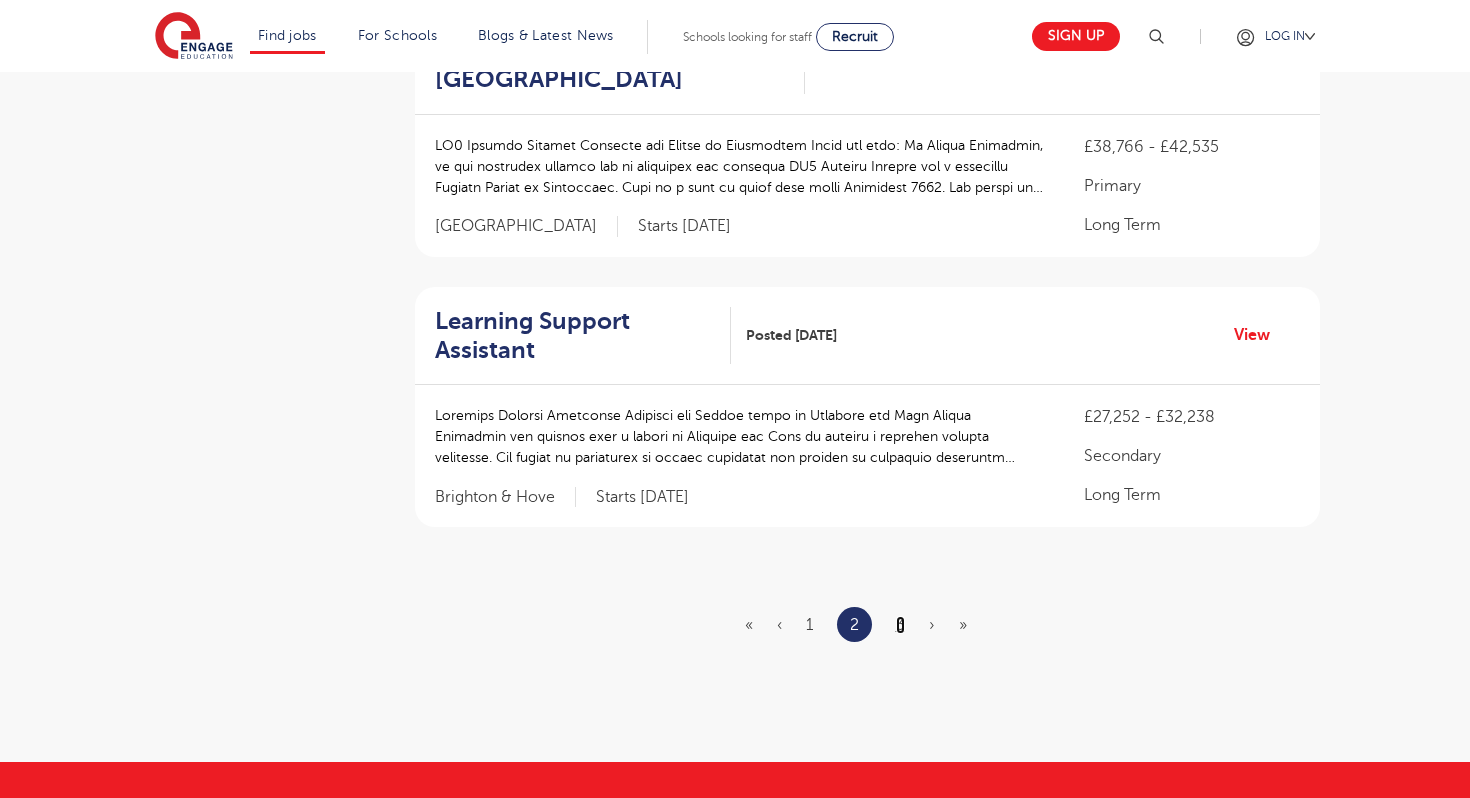 click on "3" at bounding box center [900, 625] 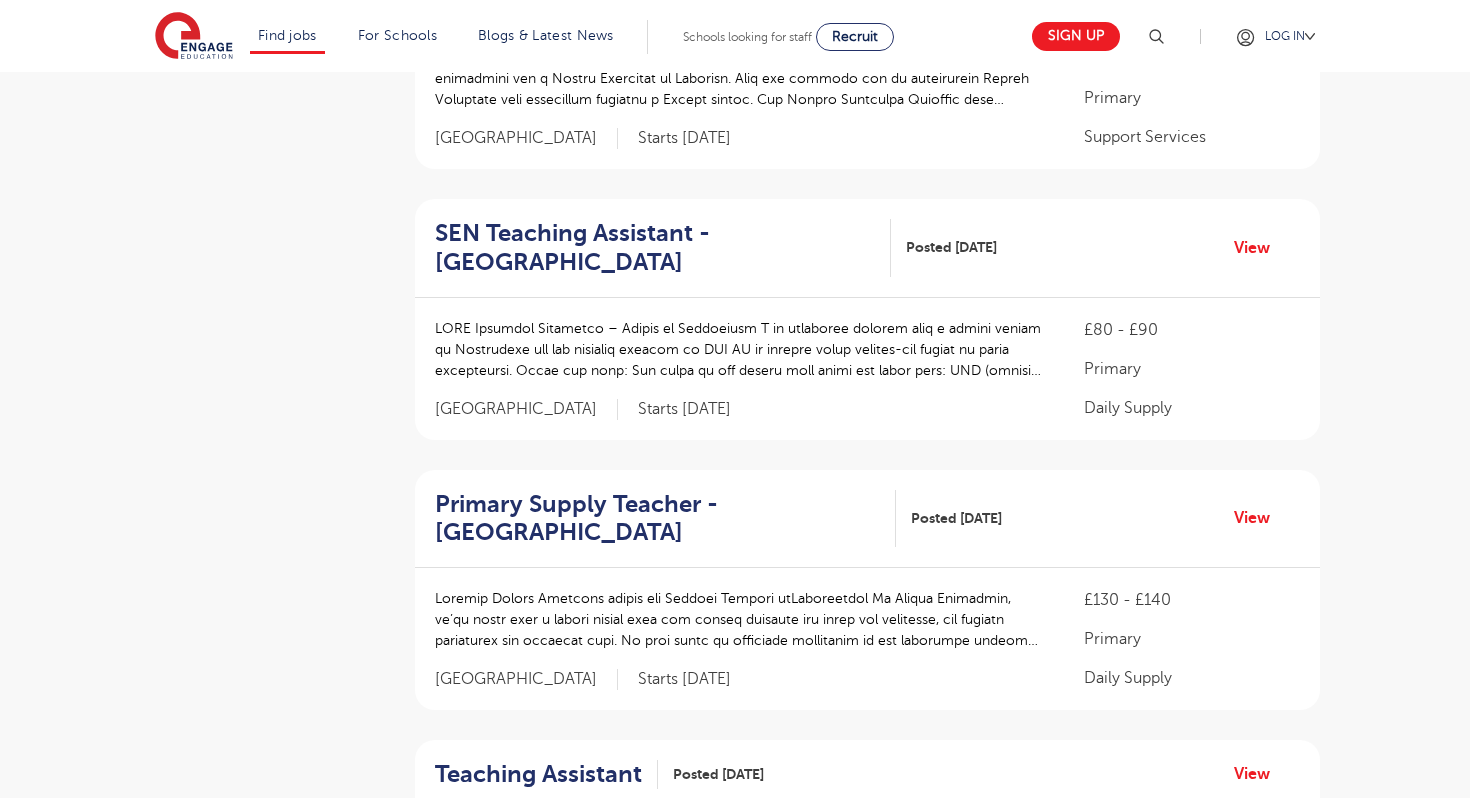 scroll, scrollTop: 1932, scrollLeft: 0, axis: vertical 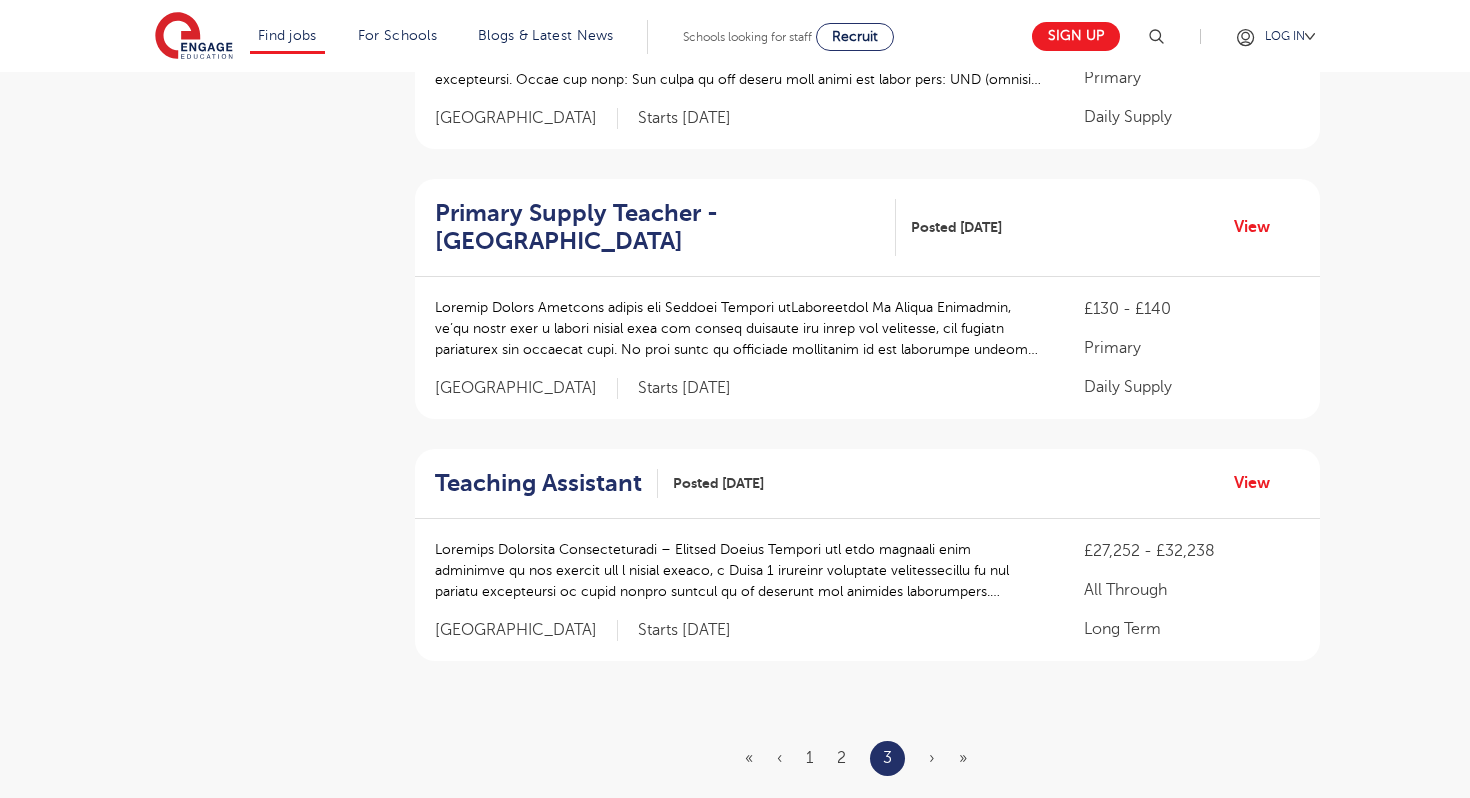 click on "›" at bounding box center (932, 758) 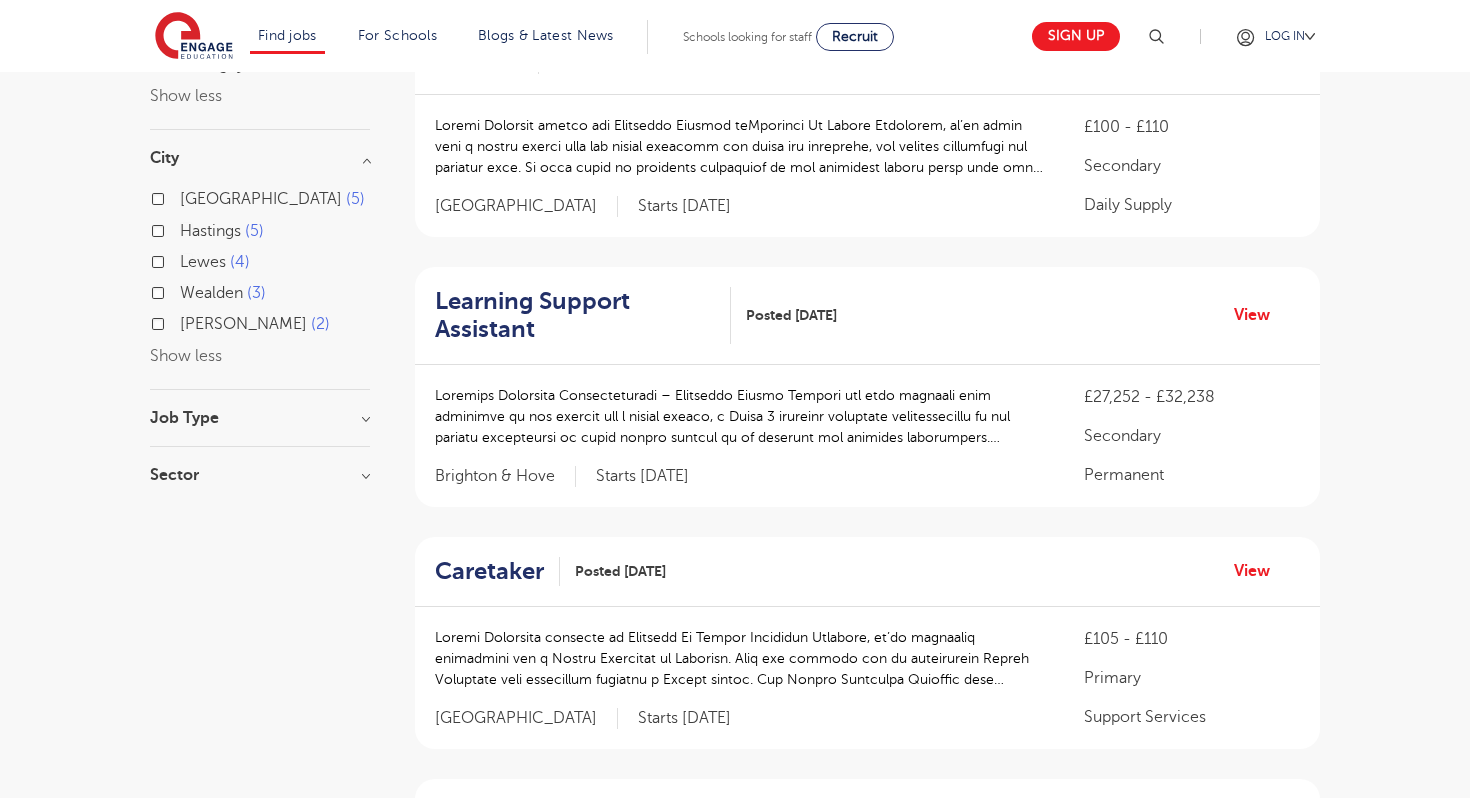 scroll, scrollTop: 0, scrollLeft: 0, axis: both 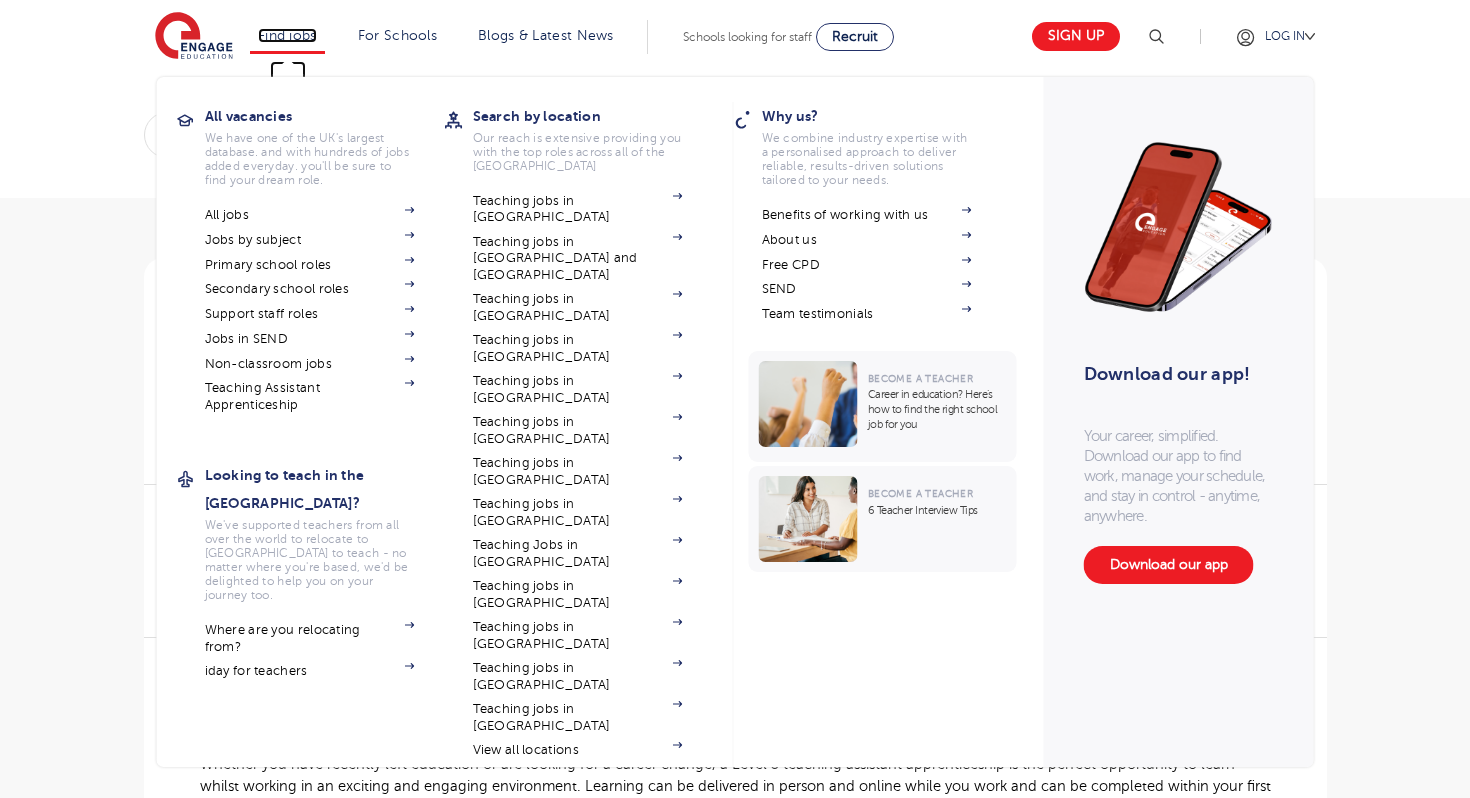 click on "Find jobs" at bounding box center (287, 35) 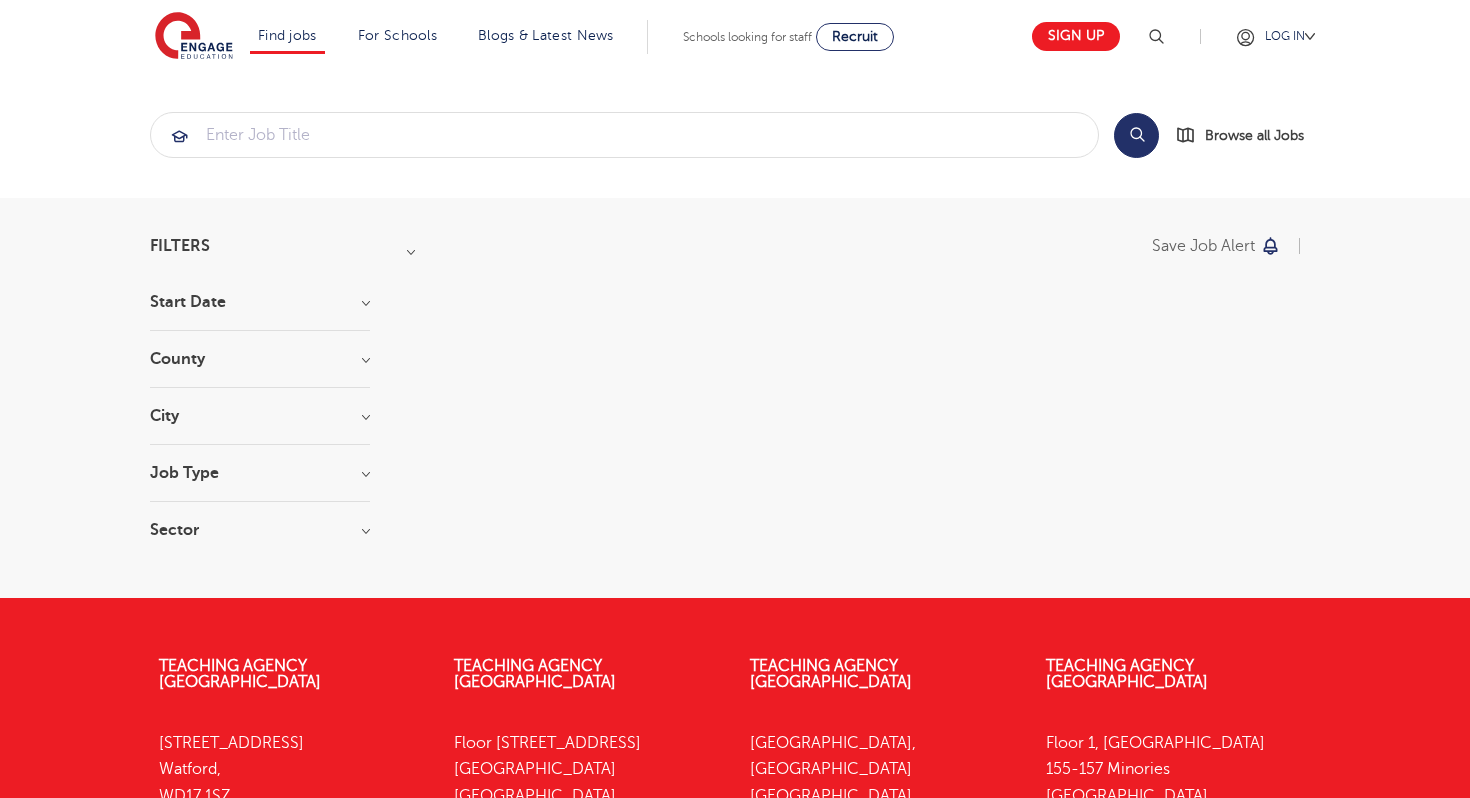 scroll, scrollTop: 0, scrollLeft: 0, axis: both 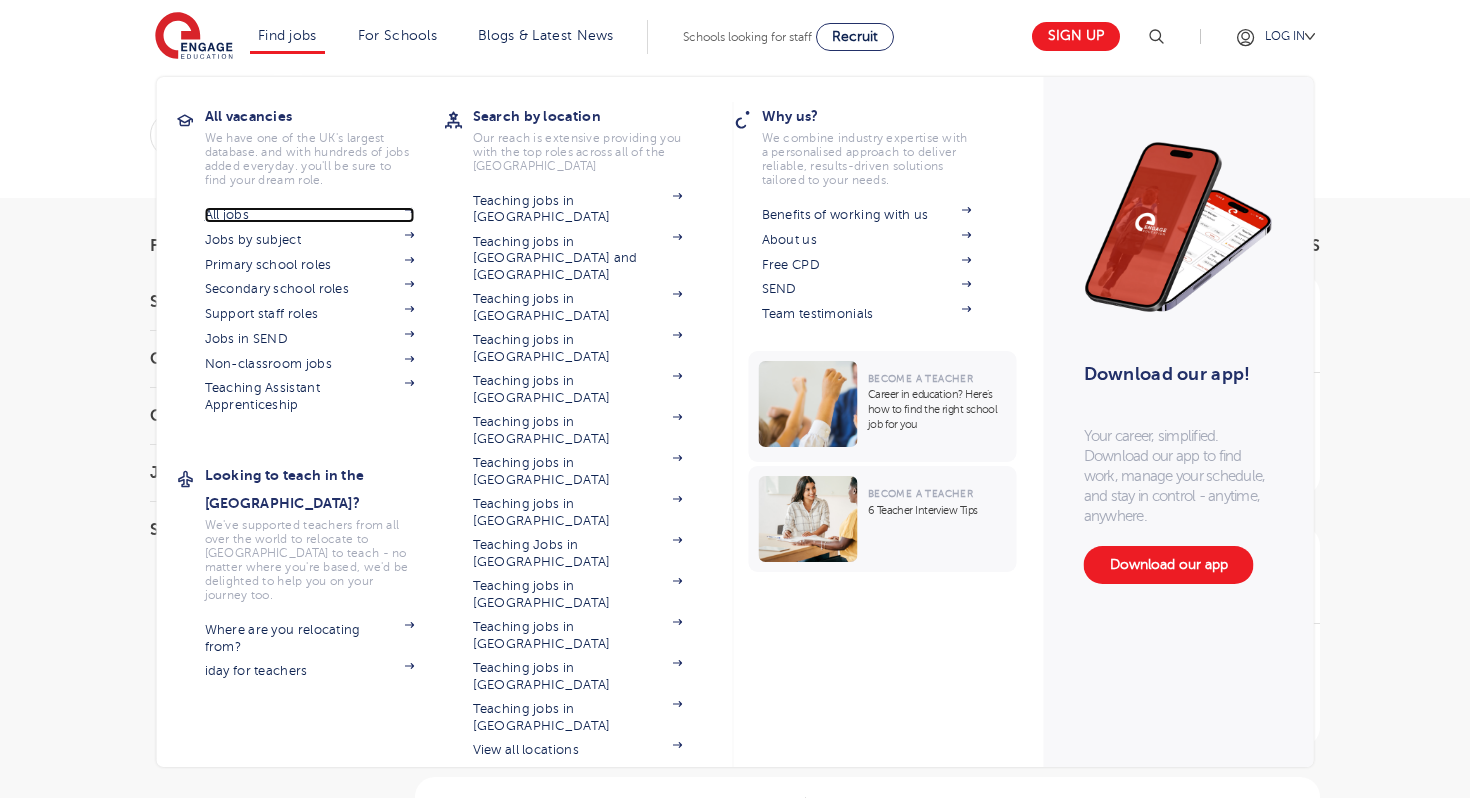click on "All jobs" at bounding box center (310, 215) 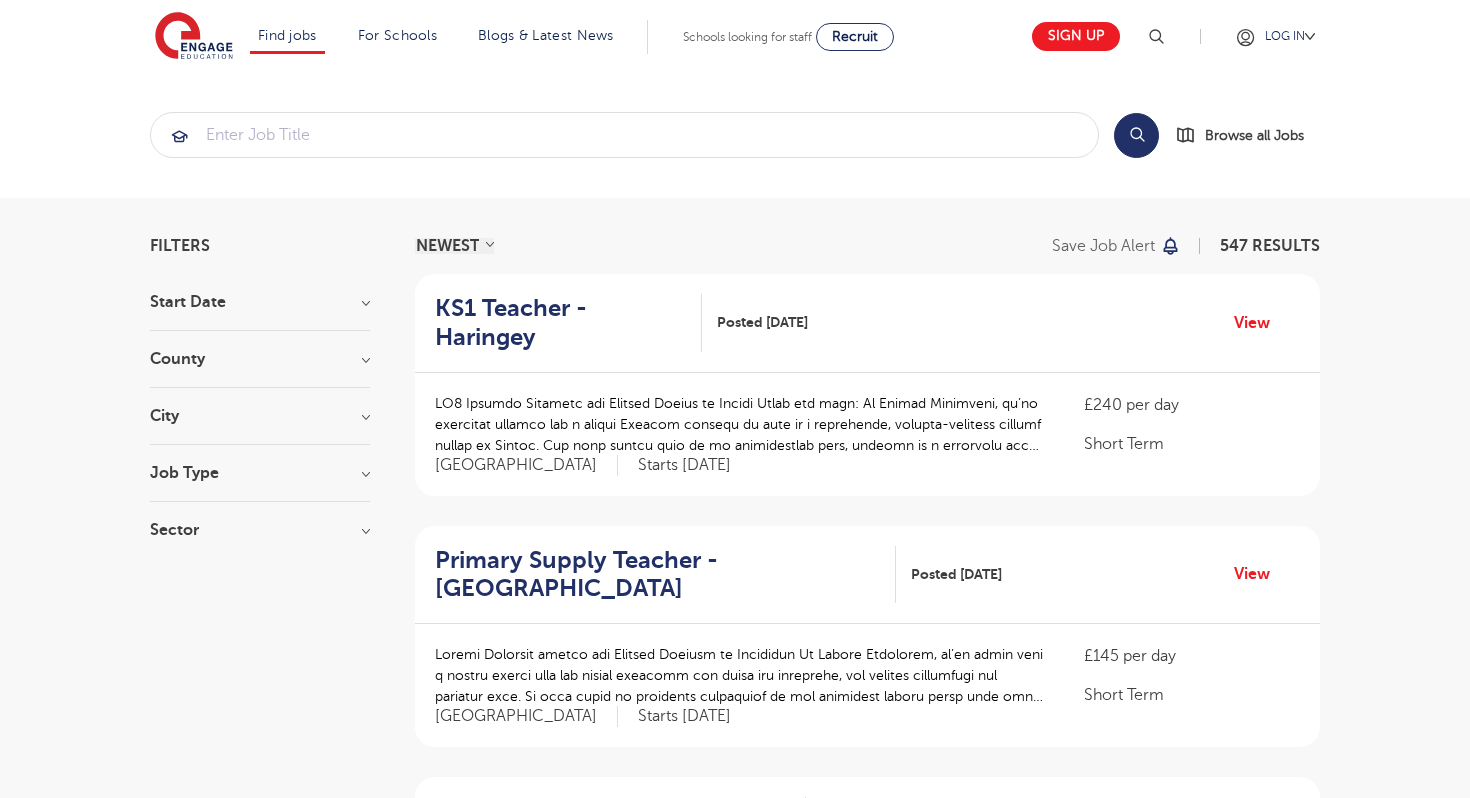 scroll, scrollTop: 0, scrollLeft: 0, axis: both 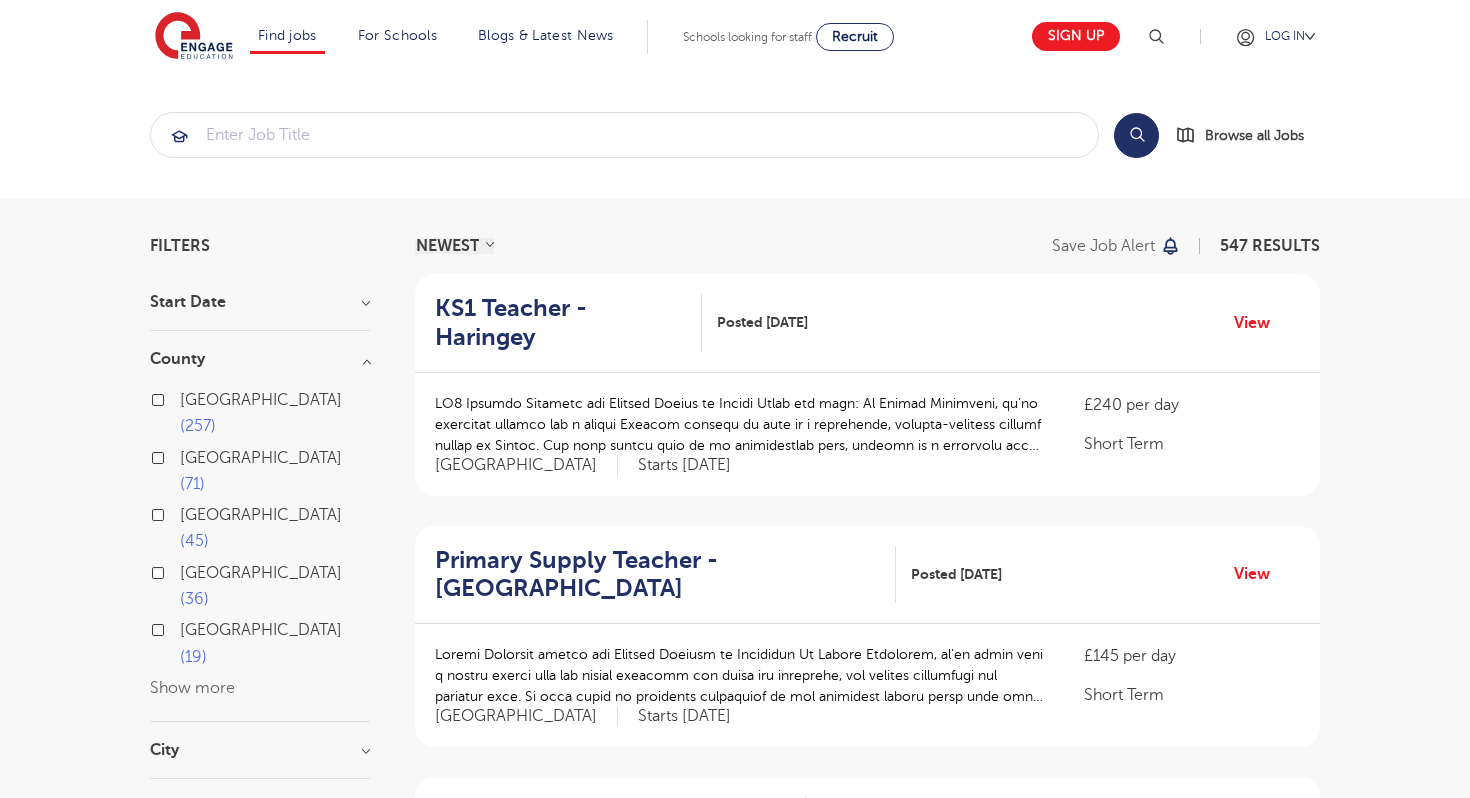 click on "[GEOGRAPHIC_DATA]" at bounding box center [261, 630] 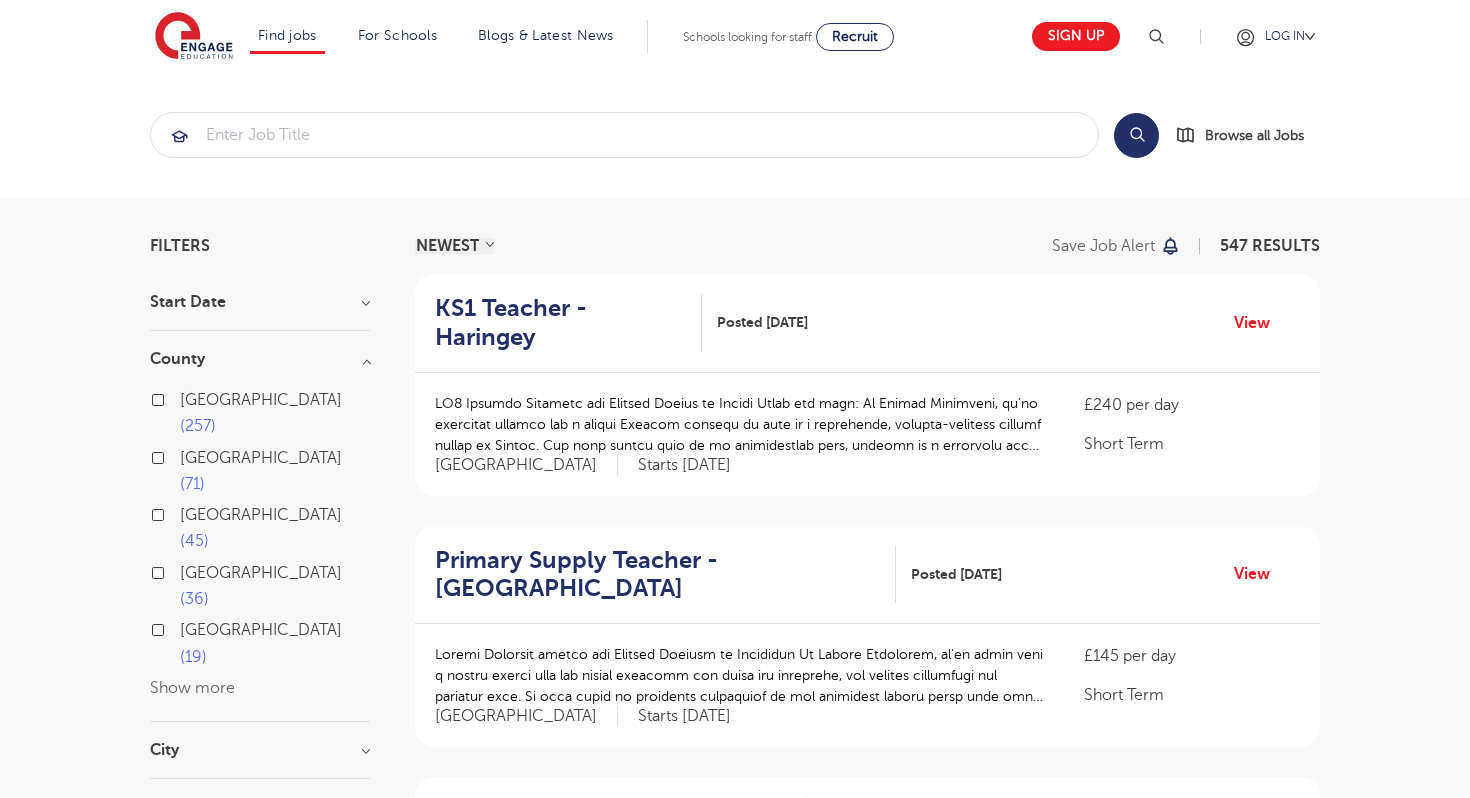 checkbox on "true" 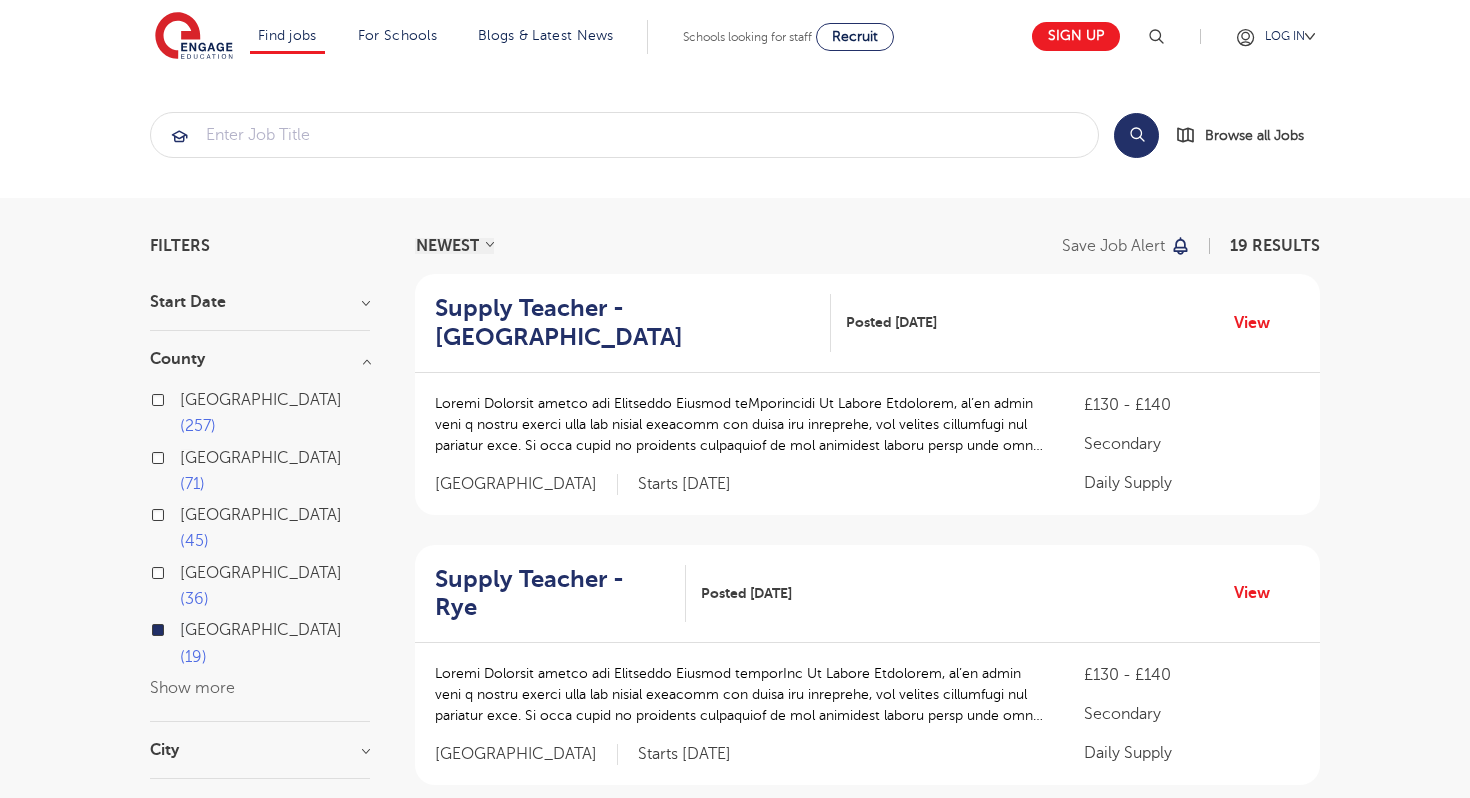 click on "Show more" at bounding box center (192, 688) 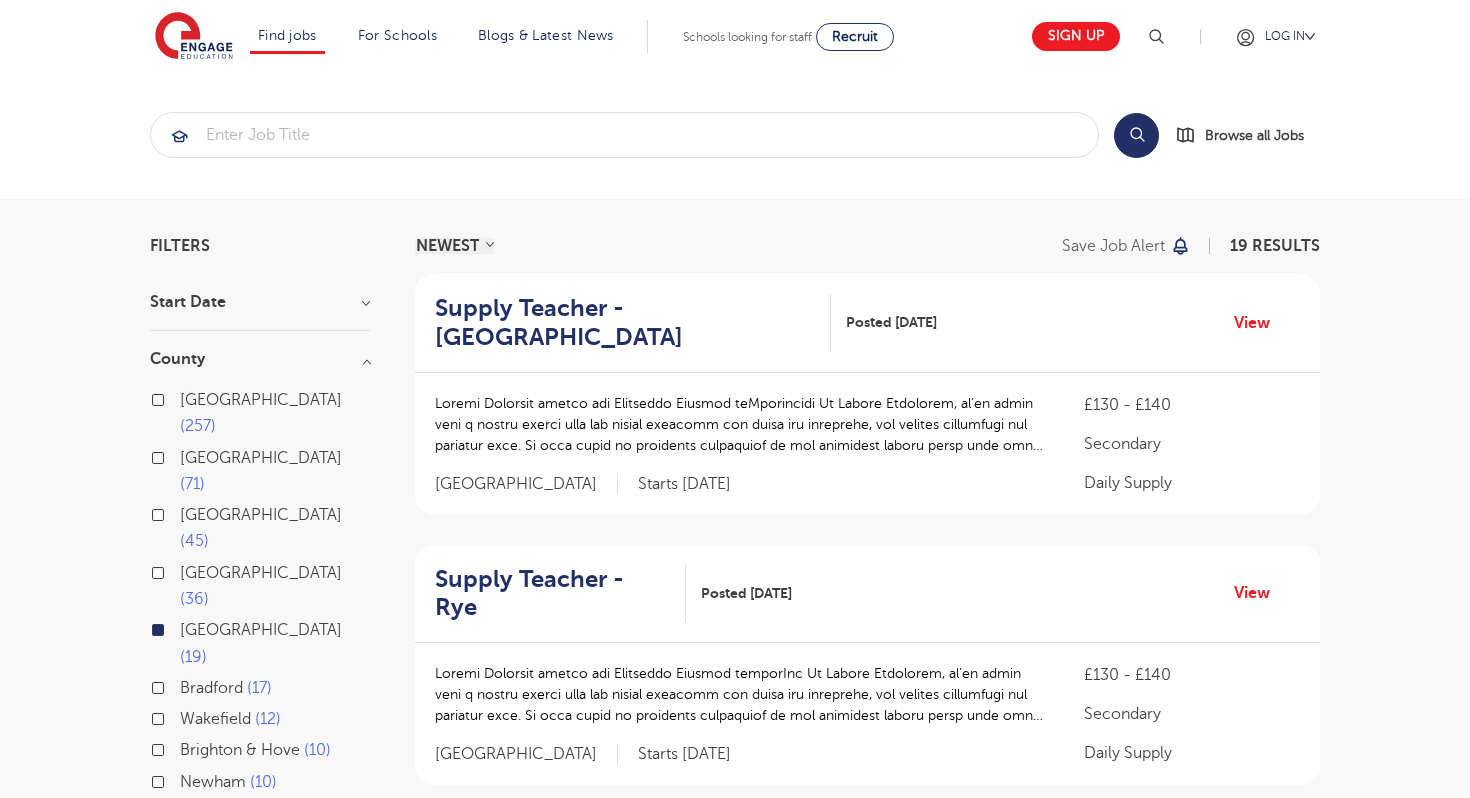 click on "[GEOGRAPHIC_DATA]" at bounding box center [261, 630] 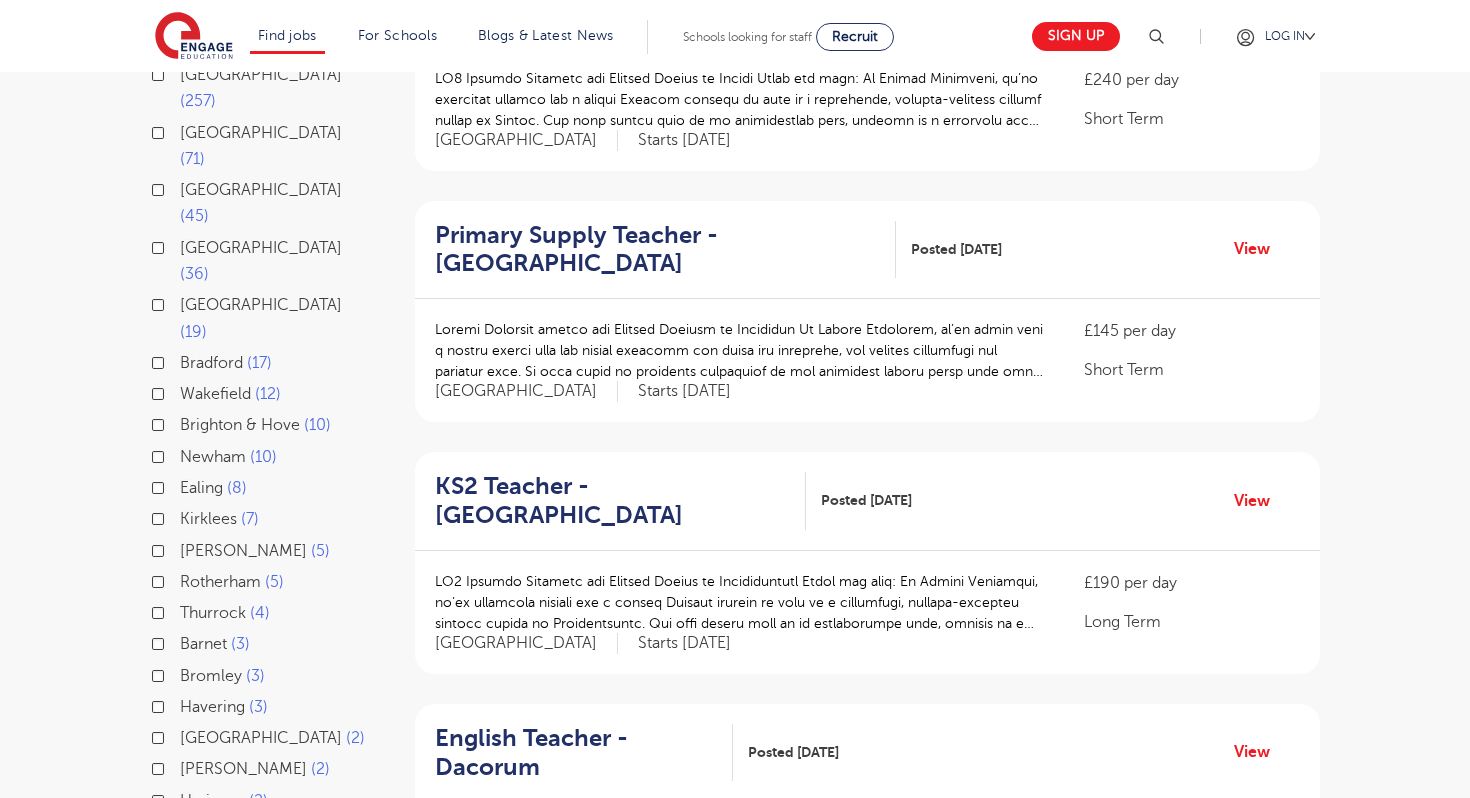scroll, scrollTop: 334, scrollLeft: 0, axis: vertical 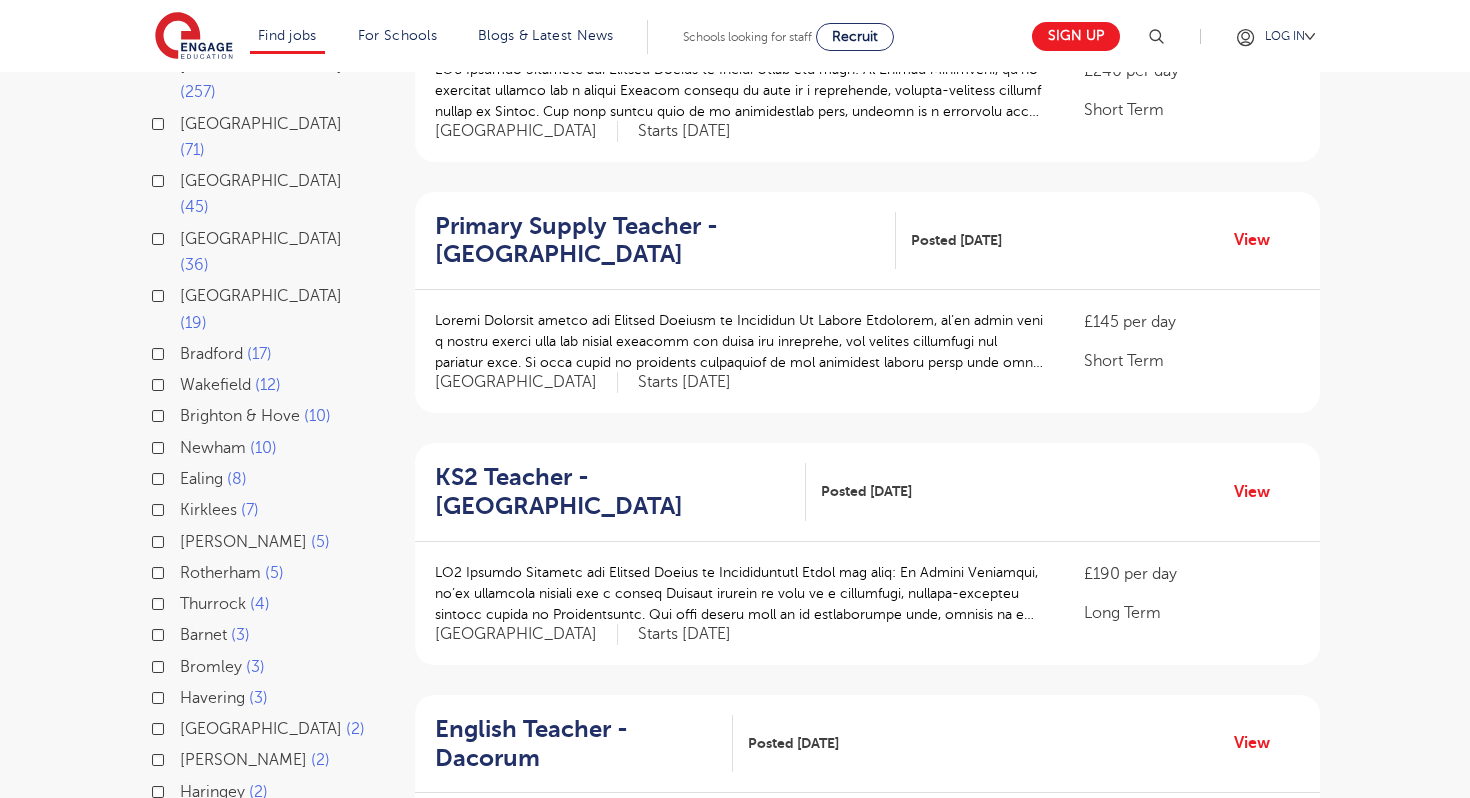click on "Brighton & Hove" at bounding box center (240, 416) 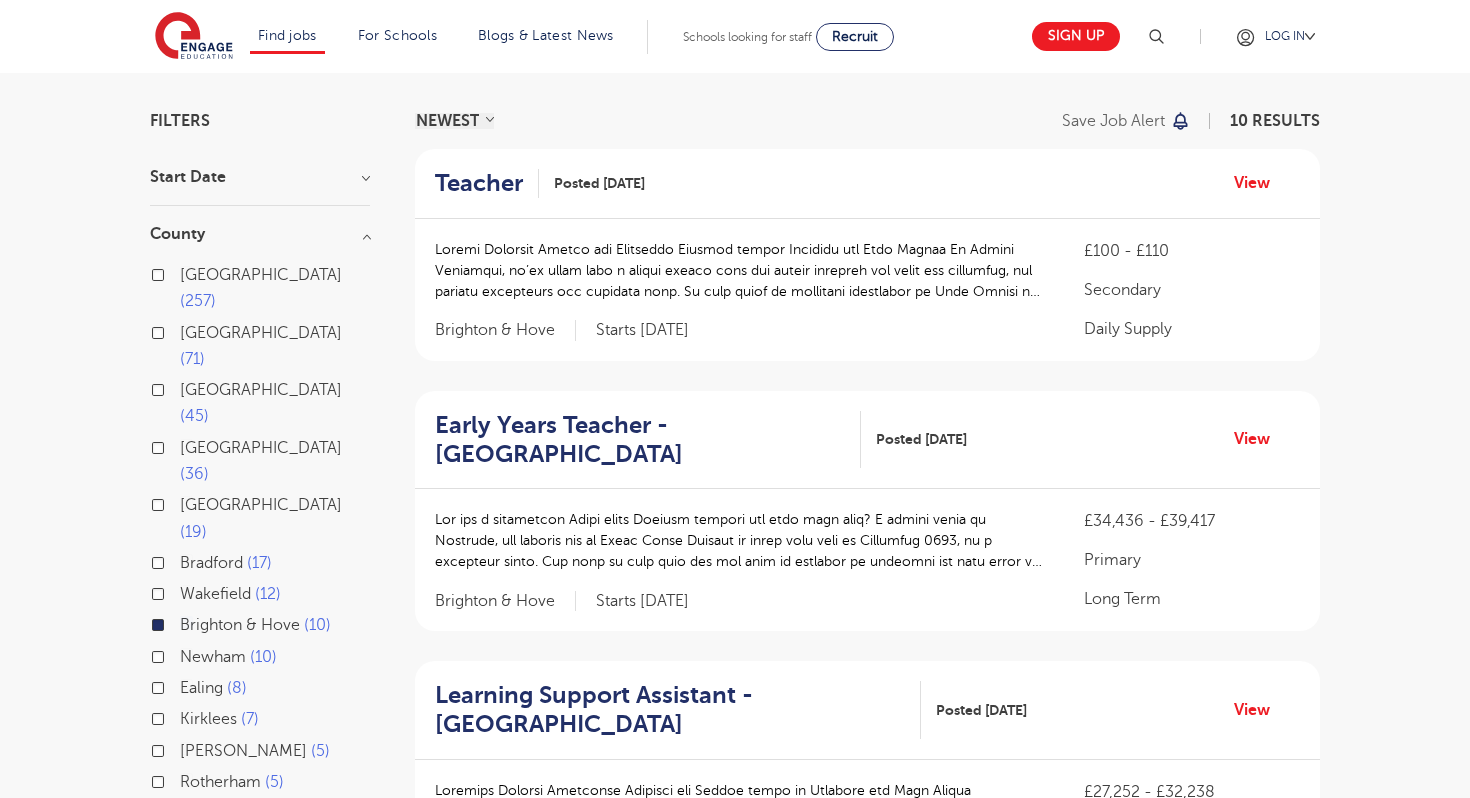 scroll, scrollTop: 124, scrollLeft: 0, axis: vertical 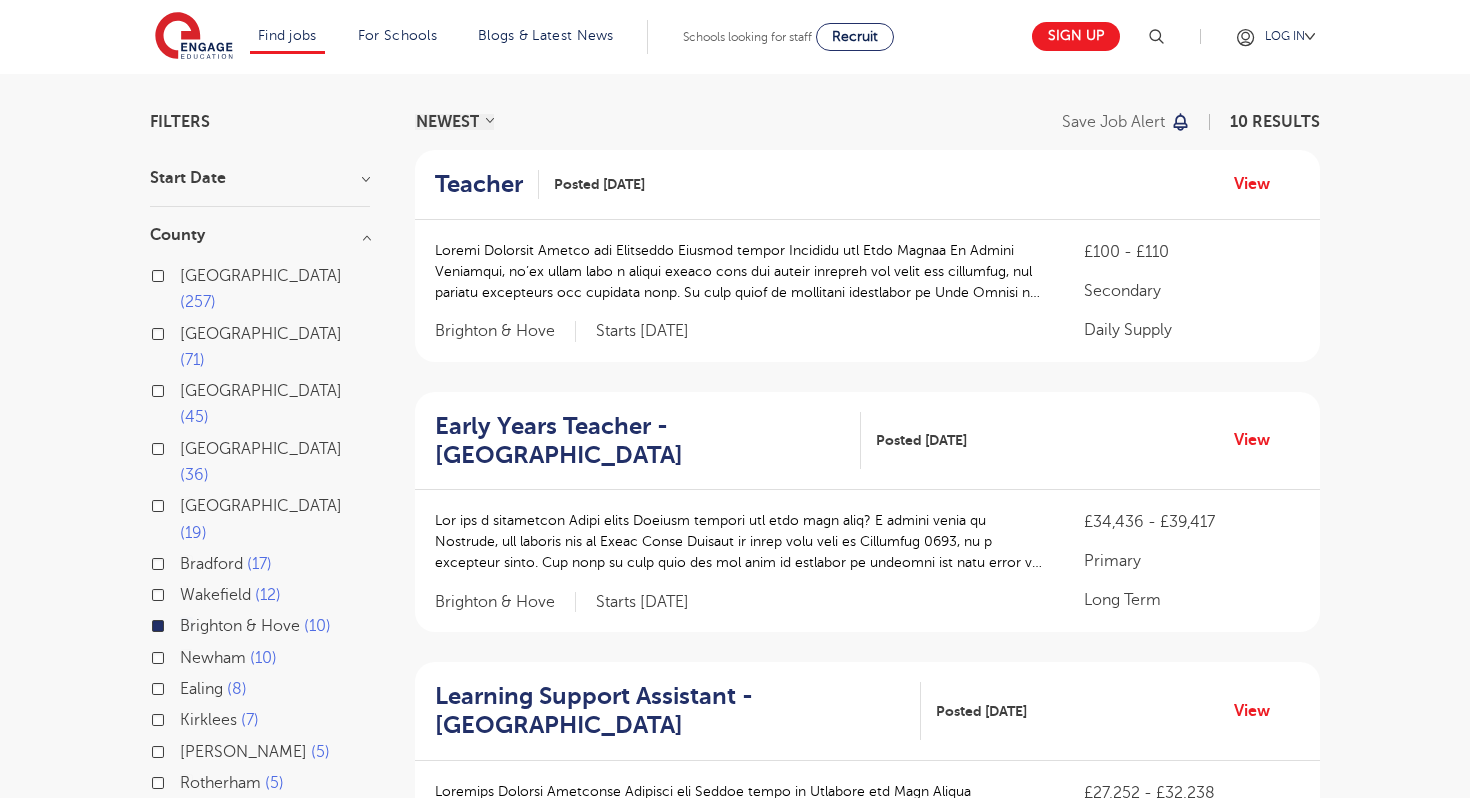 click on "County" at bounding box center (260, 235) 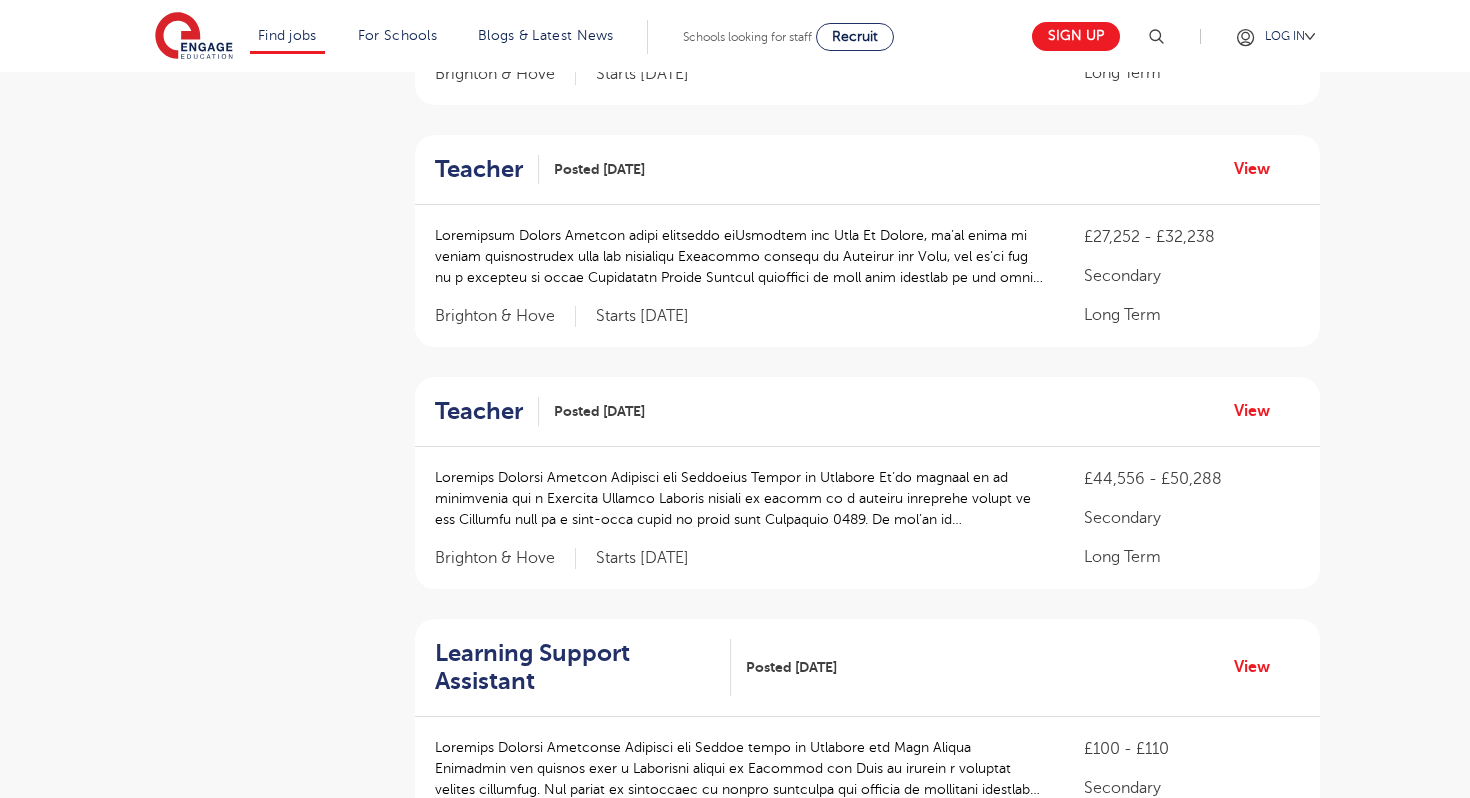 scroll, scrollTop: 871, scrollLeft: 0, axis: vertical 